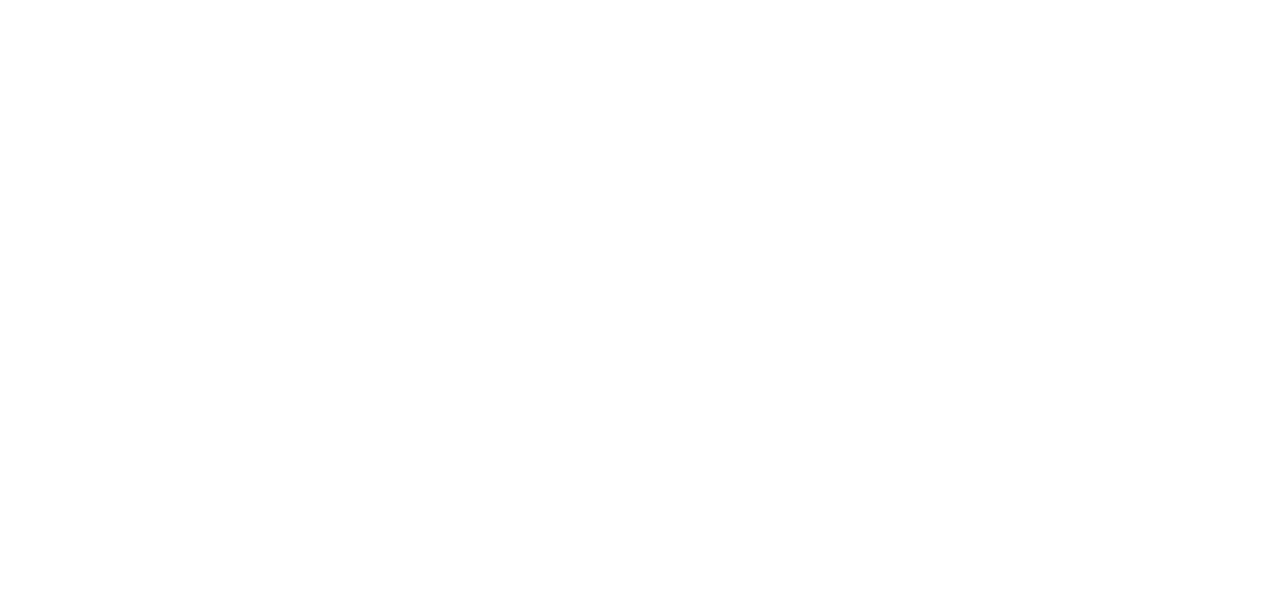 scroll, scrollTop: 0, scrollLeft: 0, axis: both 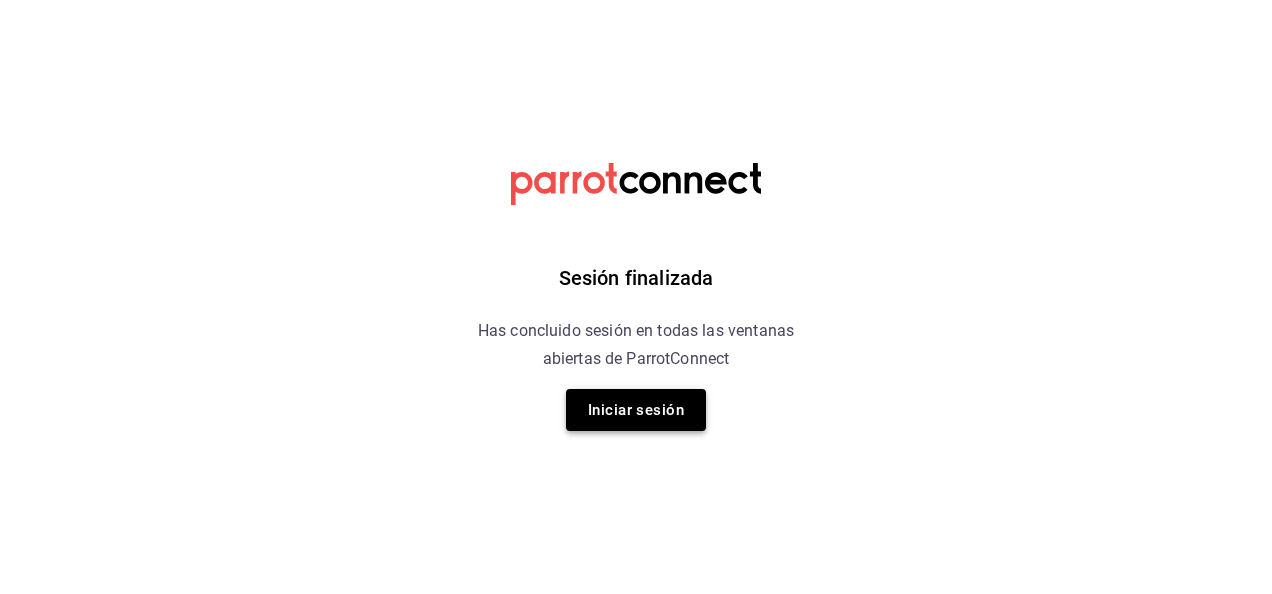 click on "Iniciar sesión" at bounding box center [636, 410] 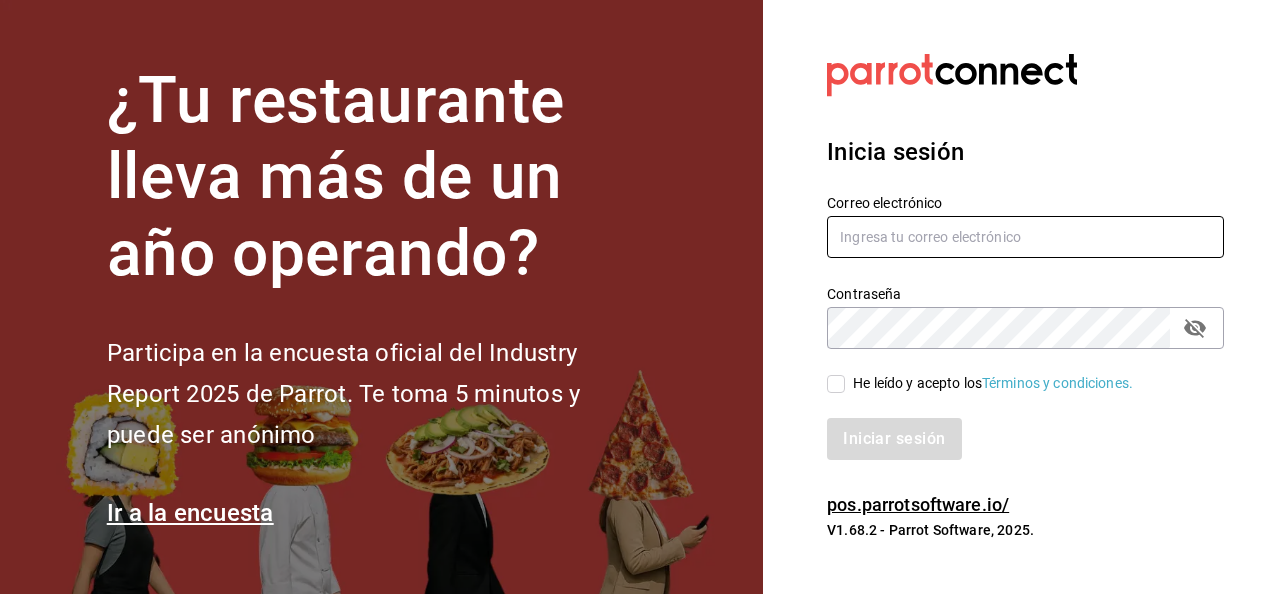 type on "[USERNAME]@example.com" 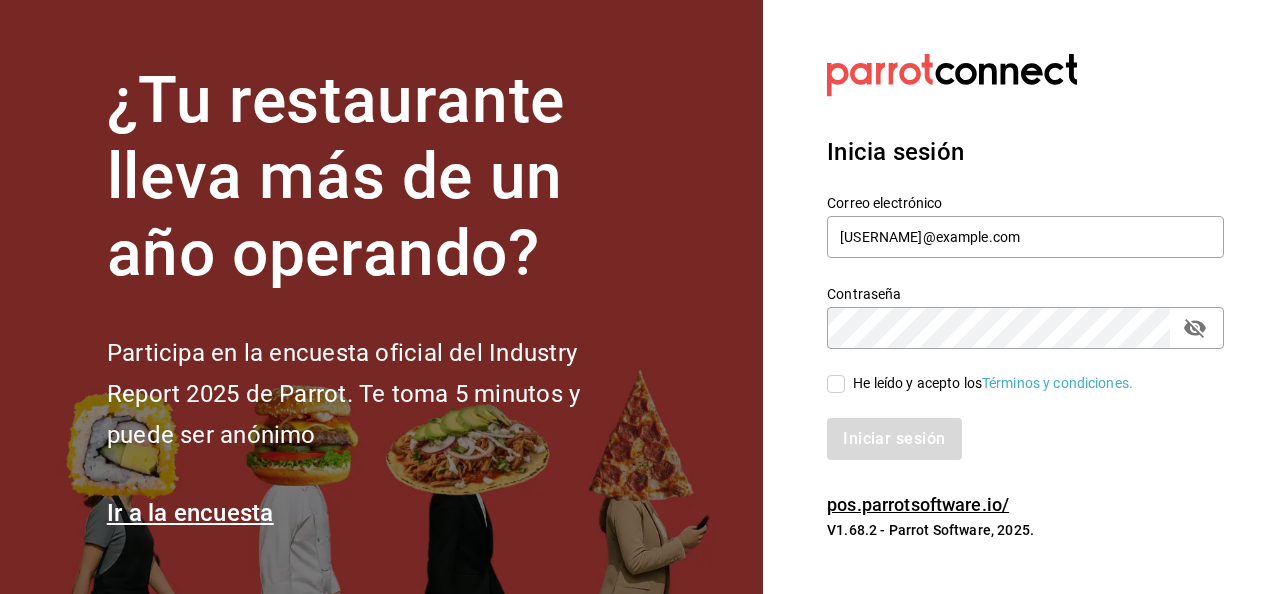 click on "He leído y acepto los  Términos y condiciones." at bounding box center (836, 384) 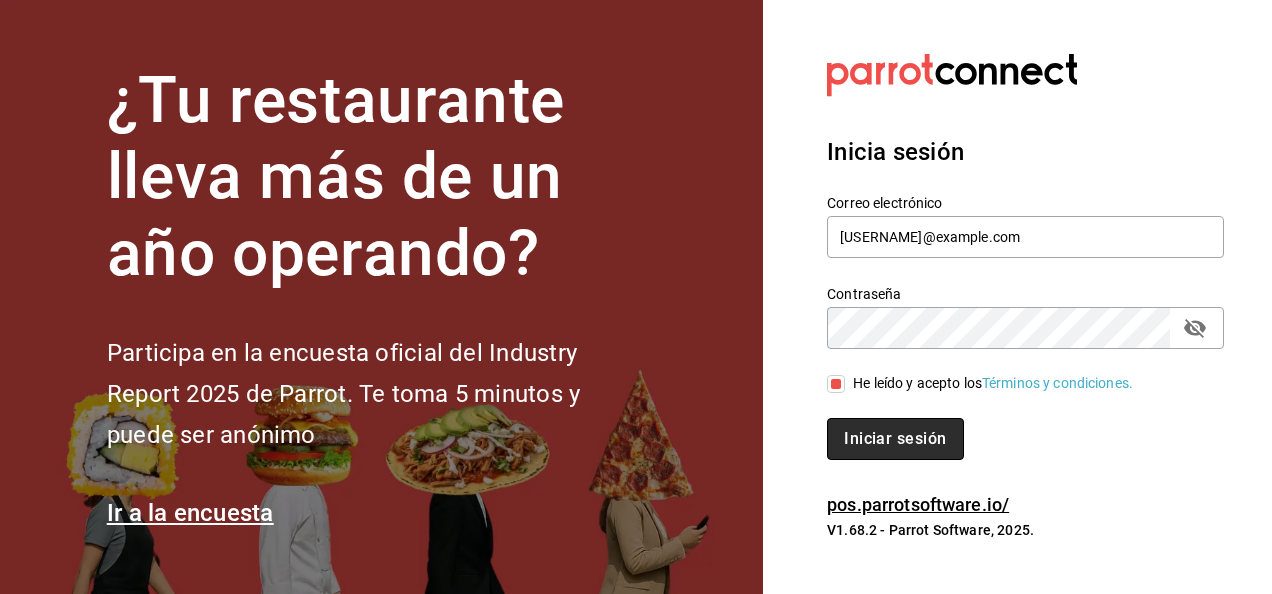 click on "Iniciar sesión" at bounding box center [895, 439] 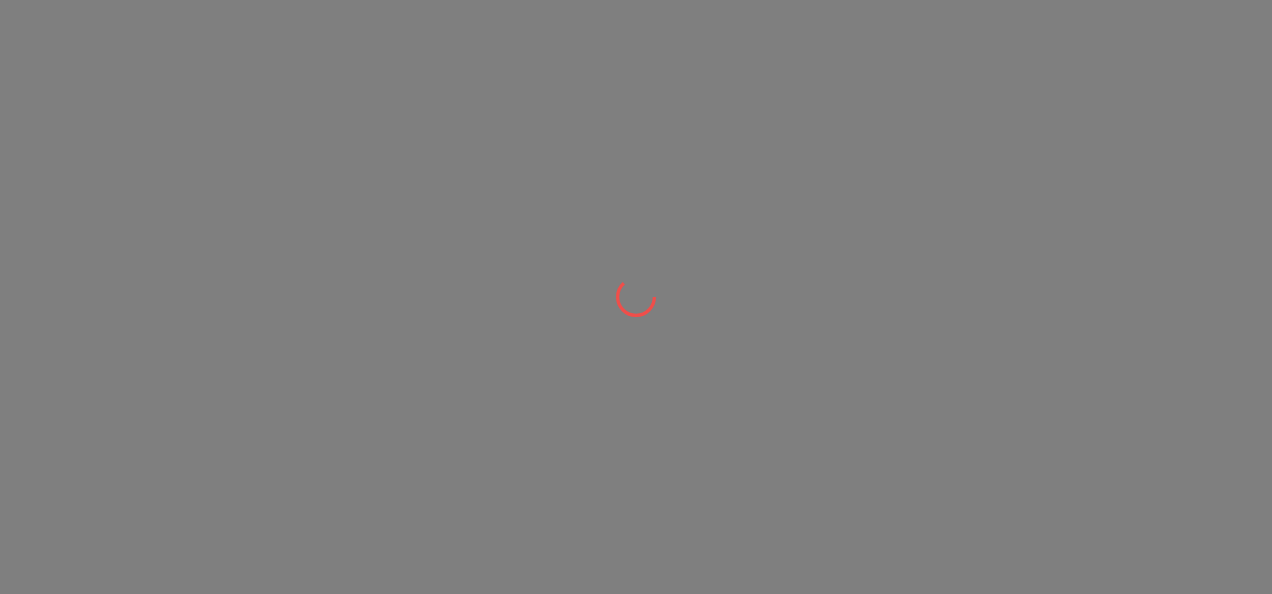 scroll, scrollTop: 0, scrollLeft: 0, axis: both 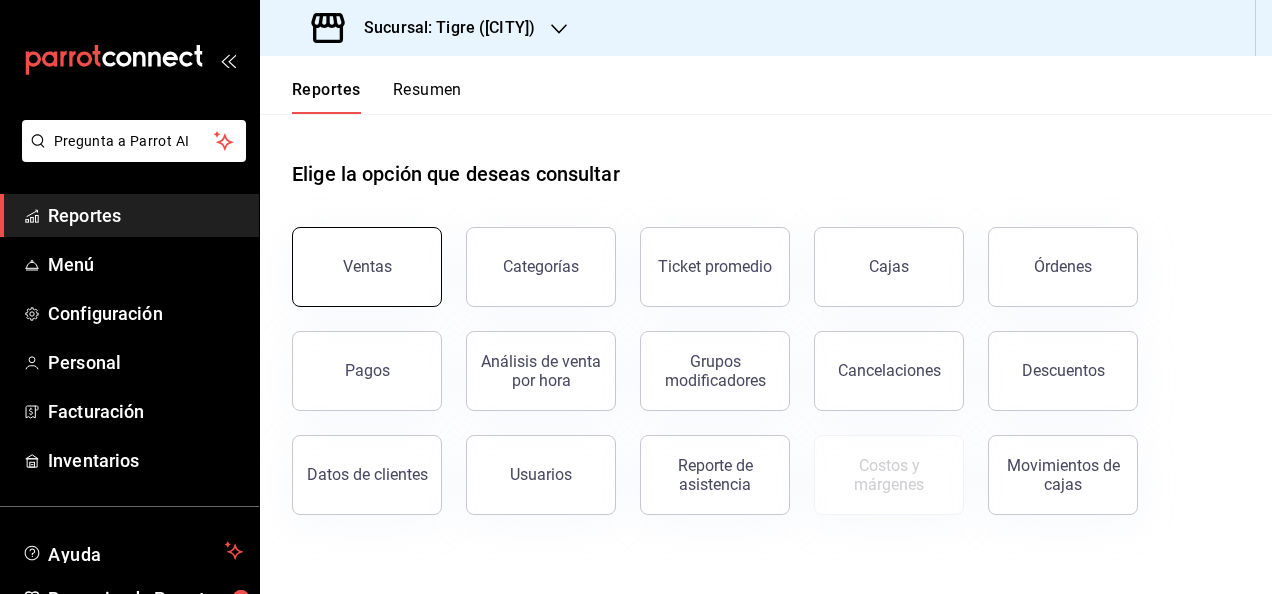 click on "Ventas" at bounding box center [367, 267] 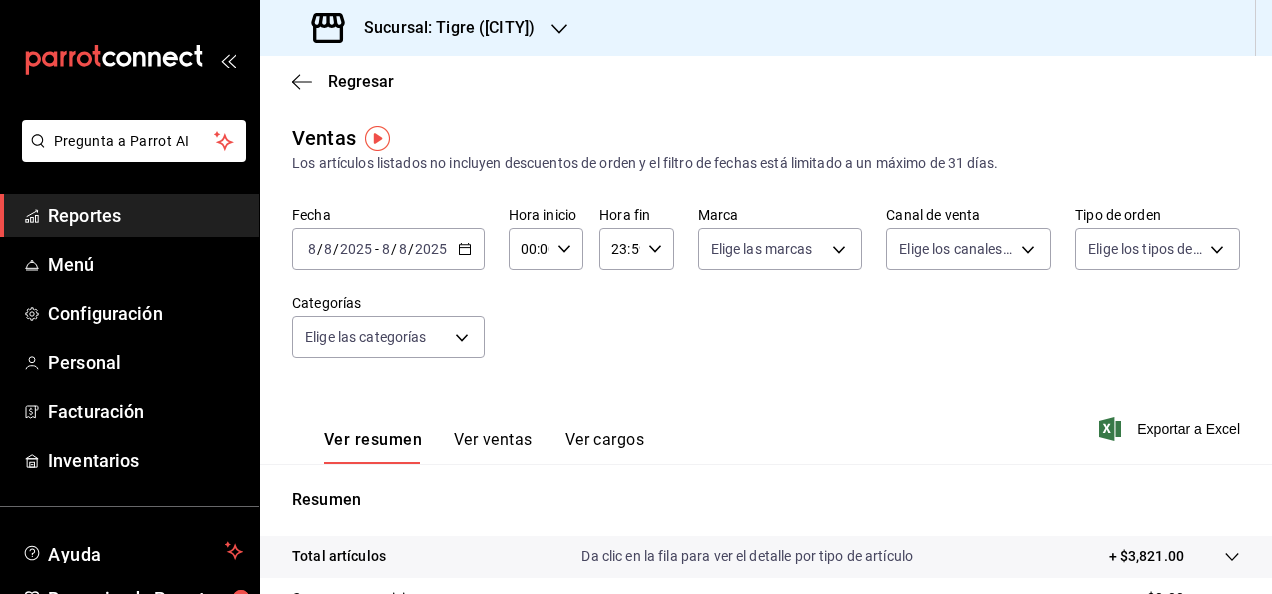 click on "2025-08-08 8 / 8 / 2025 - 2025-08-08 8 / 8 / 2025" at bounding box center (388, 249) 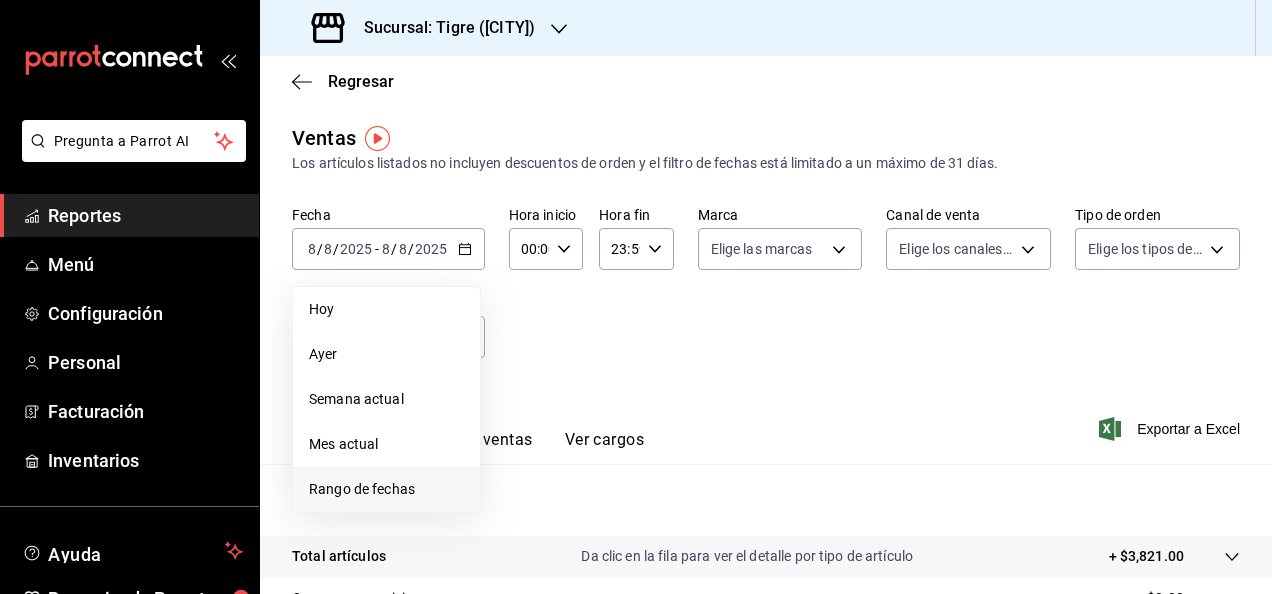 click on "Rango de fechas" at bounding box center (386, 489) 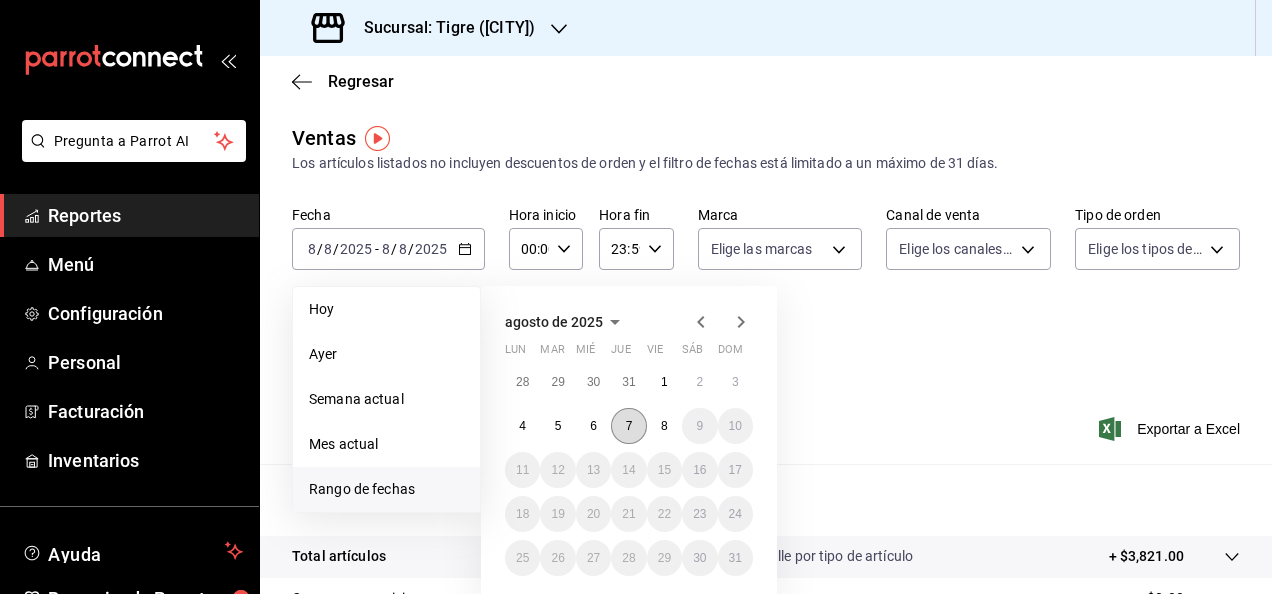 click on "7" at bounding box center [629, 426] 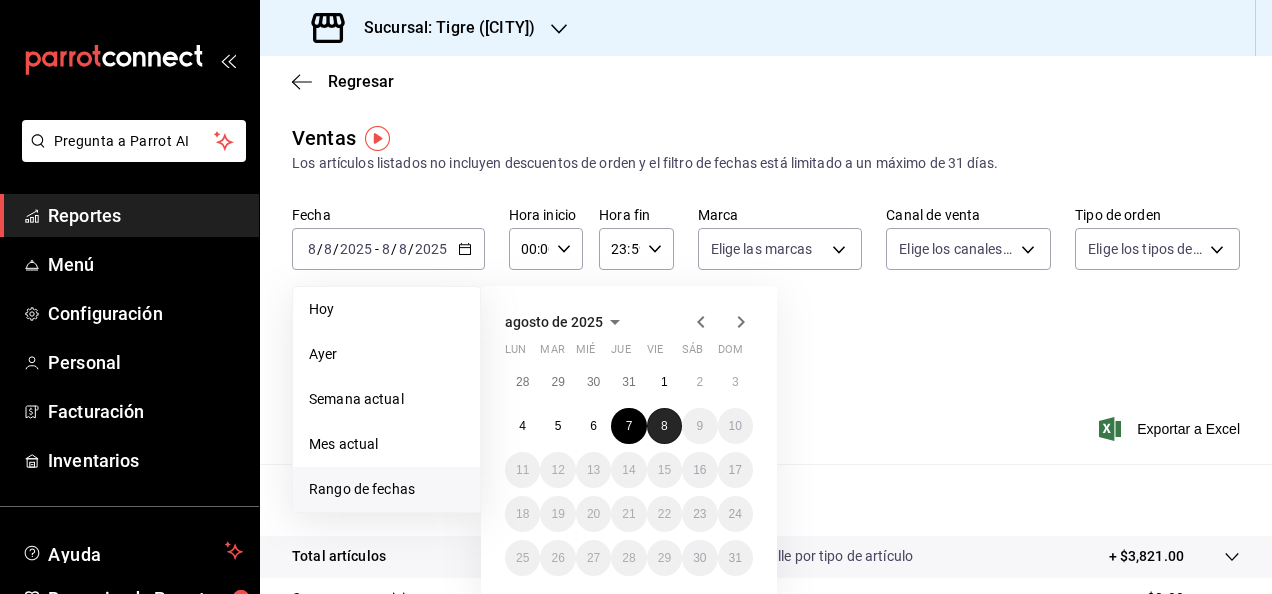 click on "8" at bounding box center [664, 426] 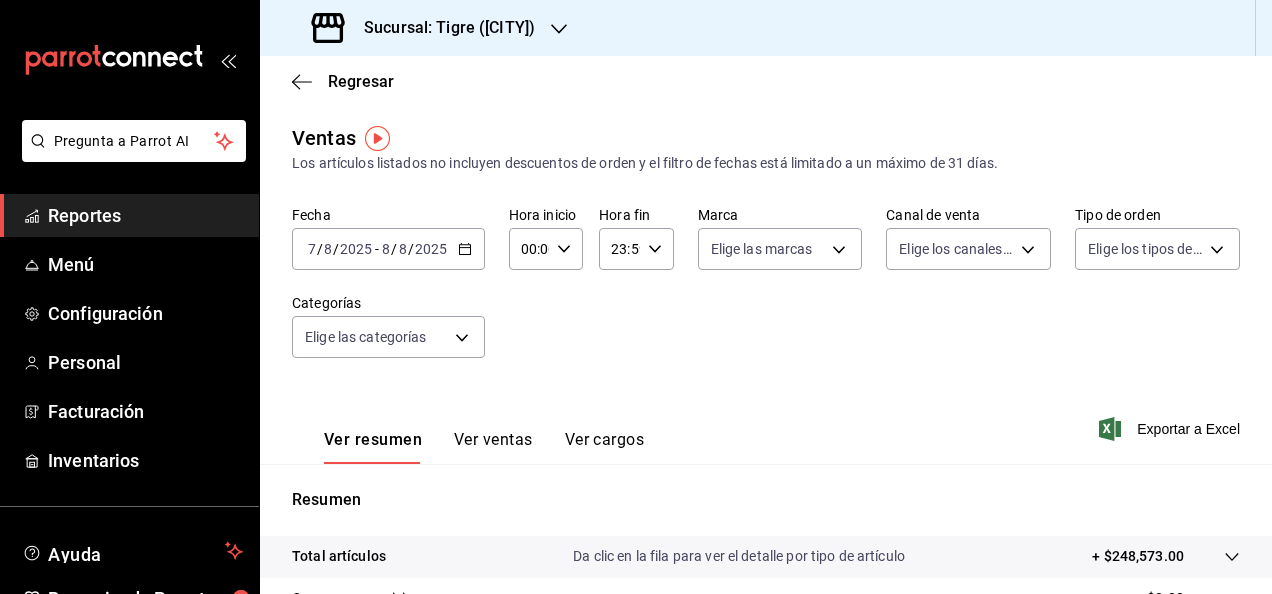 click 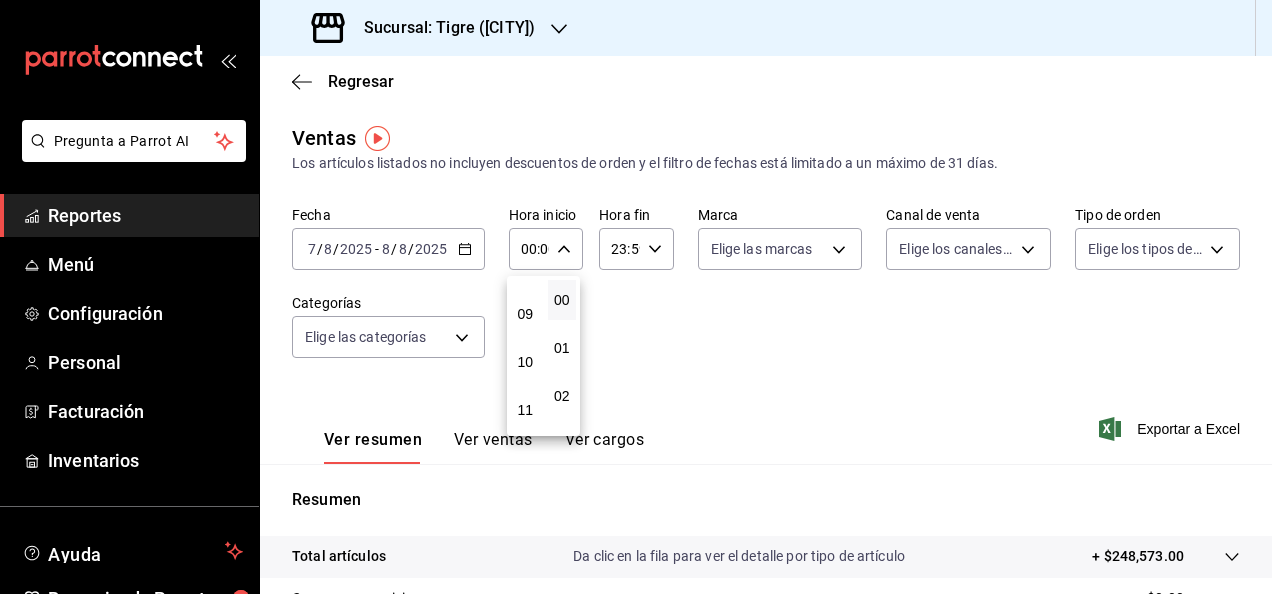 scroll, scrollTop: 0, scrollLeft: 0, axis: both 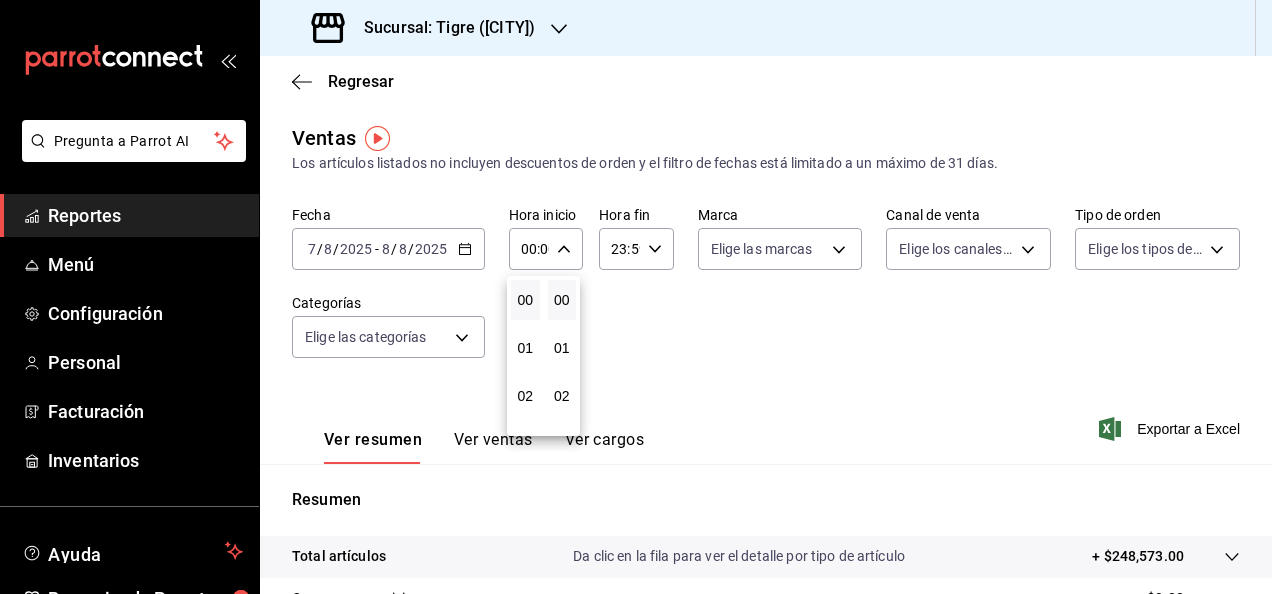 click at bounding box center (636, 297) 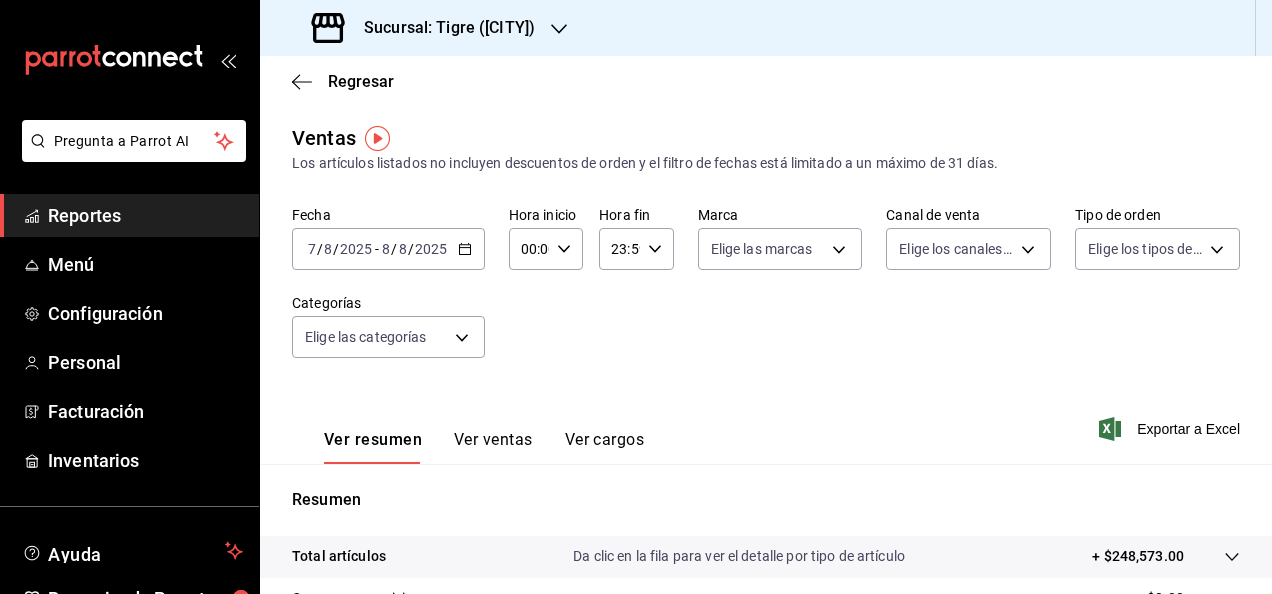 click on "00:00 Hora inicio" at bounding box center (546, 249) 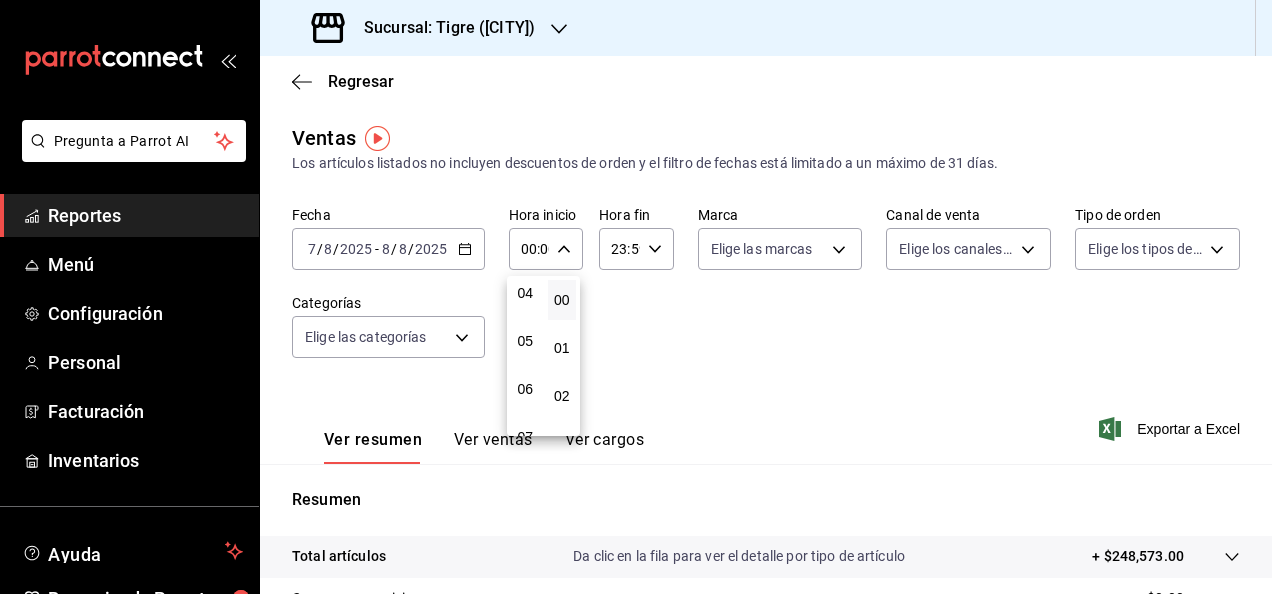 scroll, scrollTop: 200, scrollLeft: 0, axis: vertical 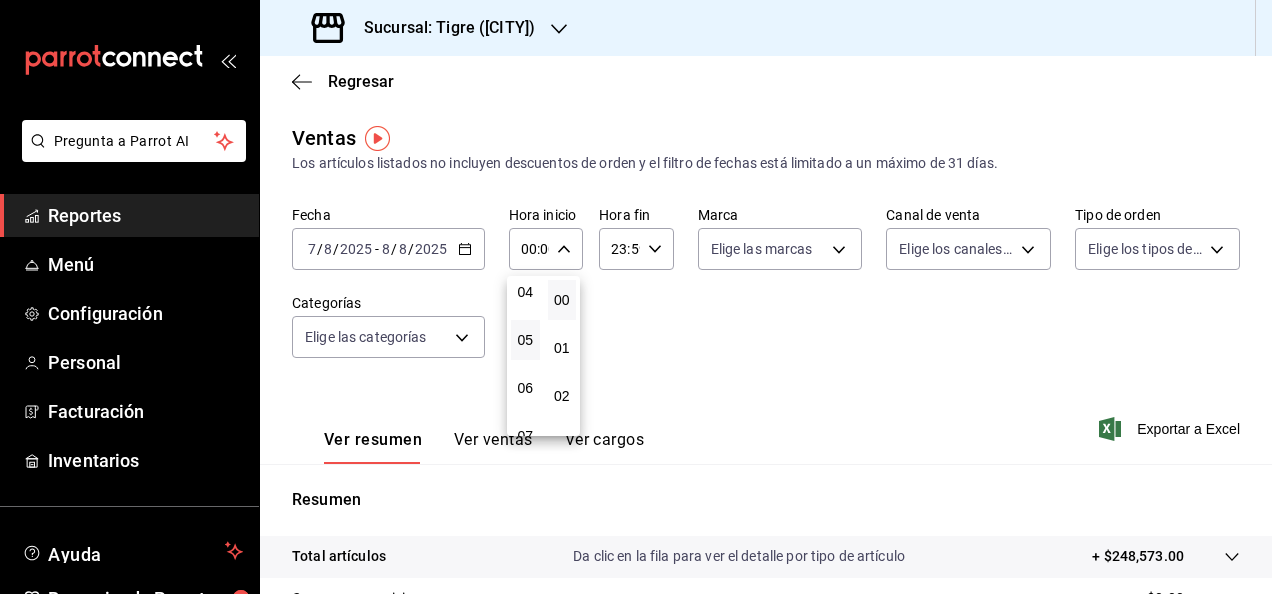 click on "05" at bounding box center [525, 340] 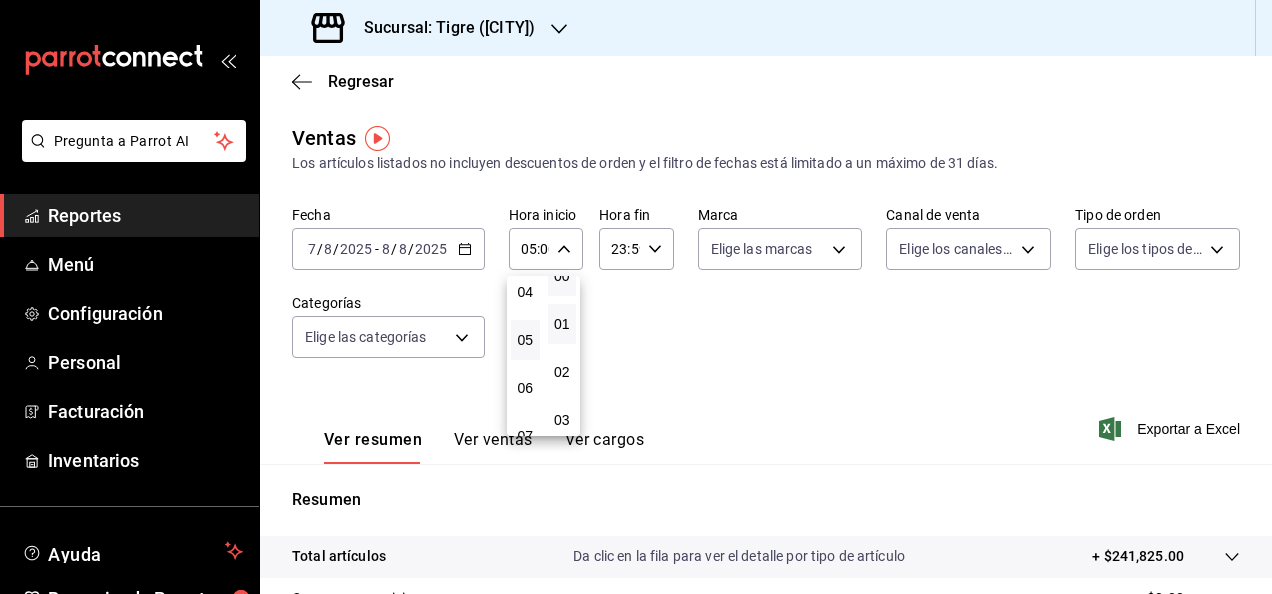 scroll, scrollTop: 25, scrollLeft: 0, axis: vertical 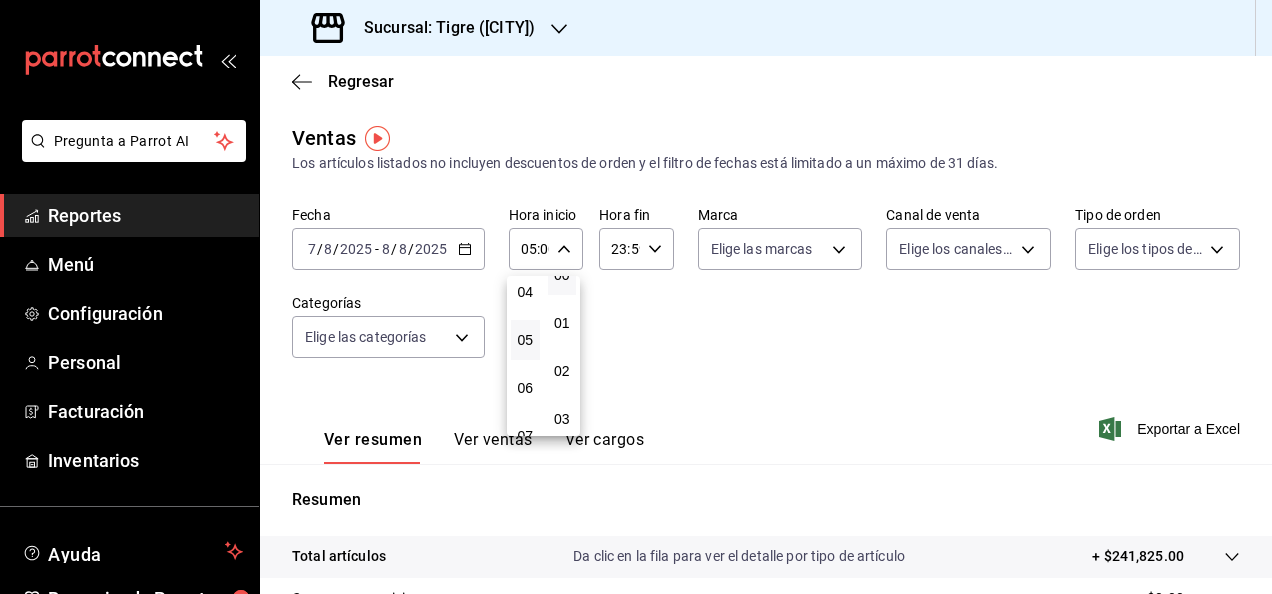 click at bounding box center (636, 297) 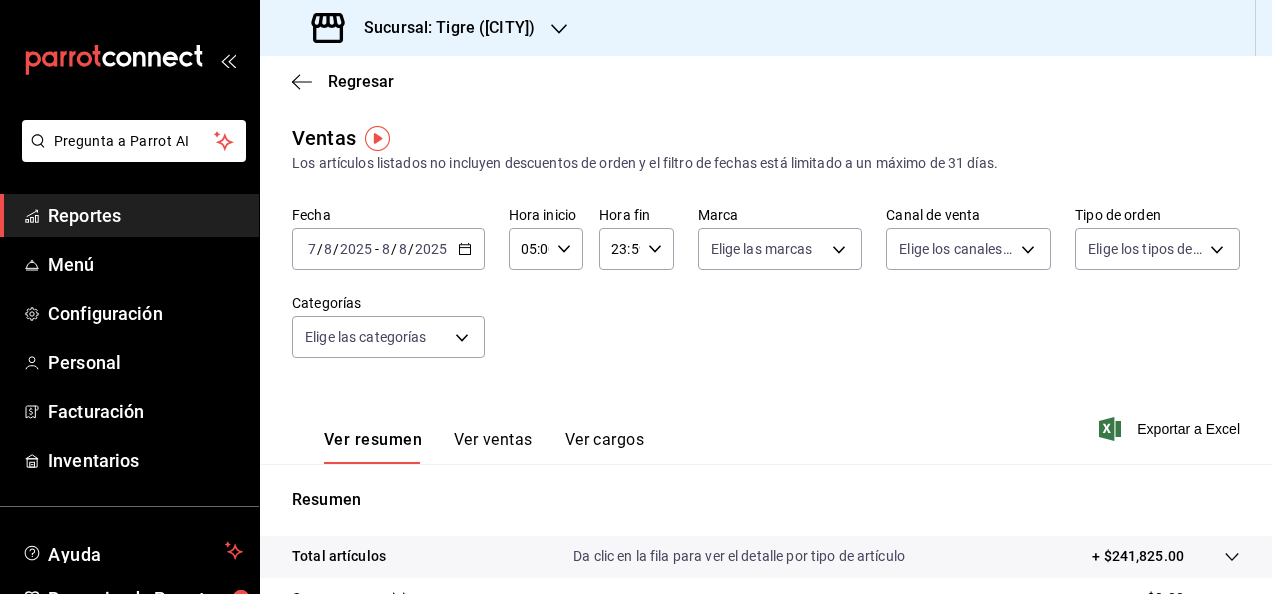 click 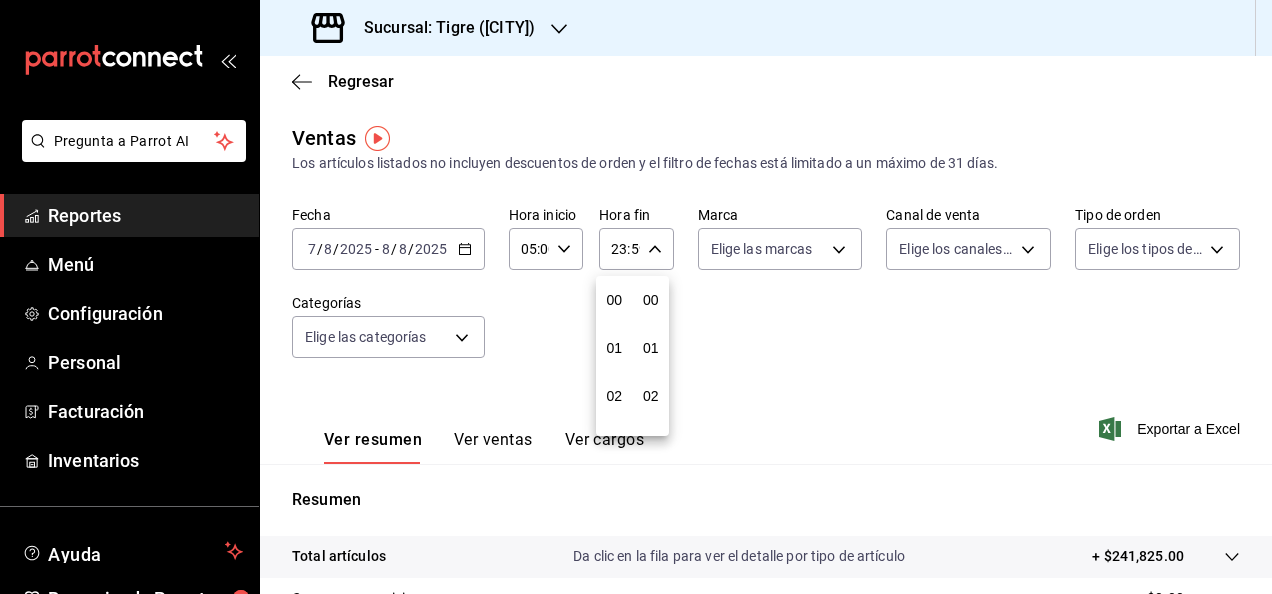 scroll, scrollTop: 992, scrollLeft: 0, axis: vertical 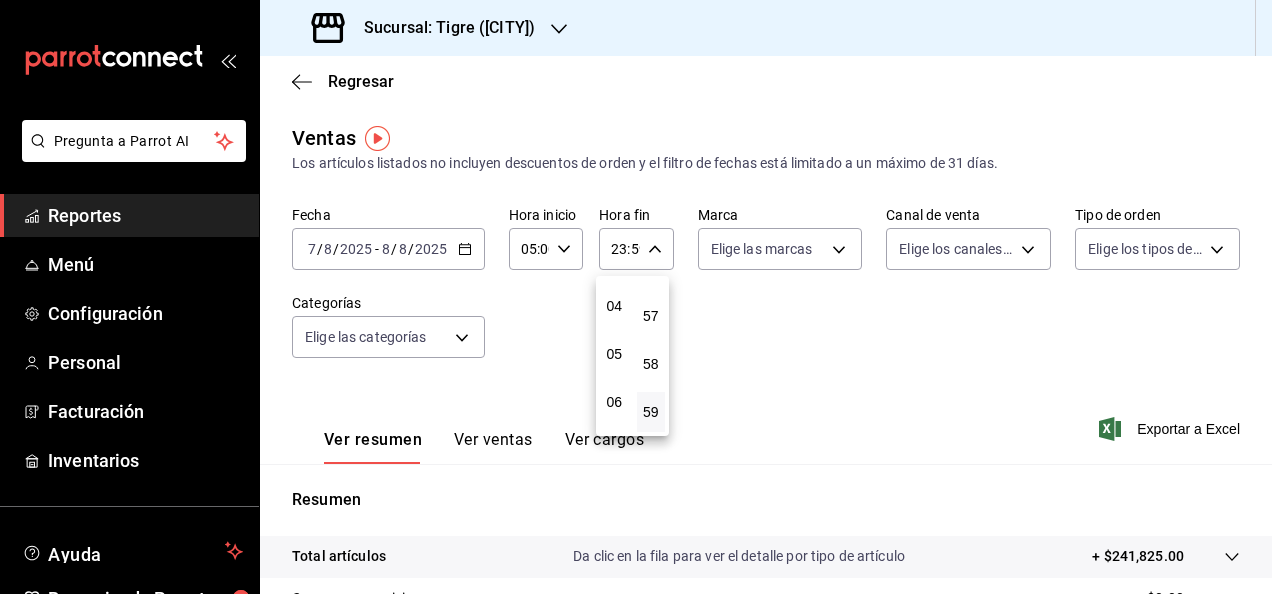 click on "05" at bounding box center (614, 354) 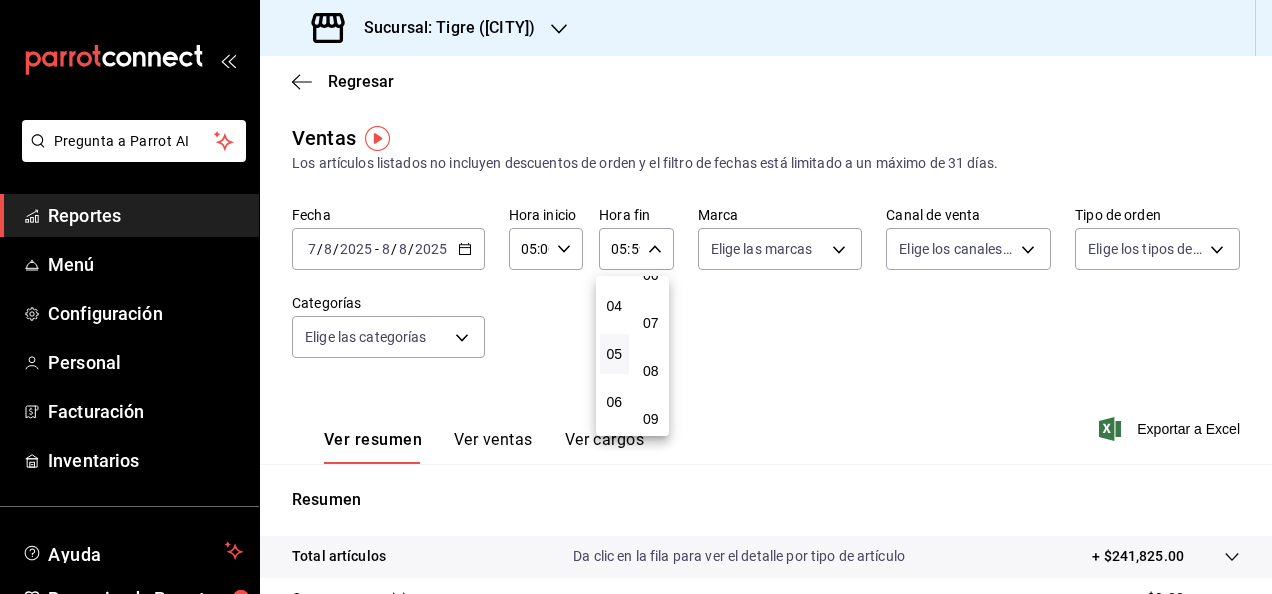 scroll, scrollTop: 0, scrollLeft: 0, axis: both 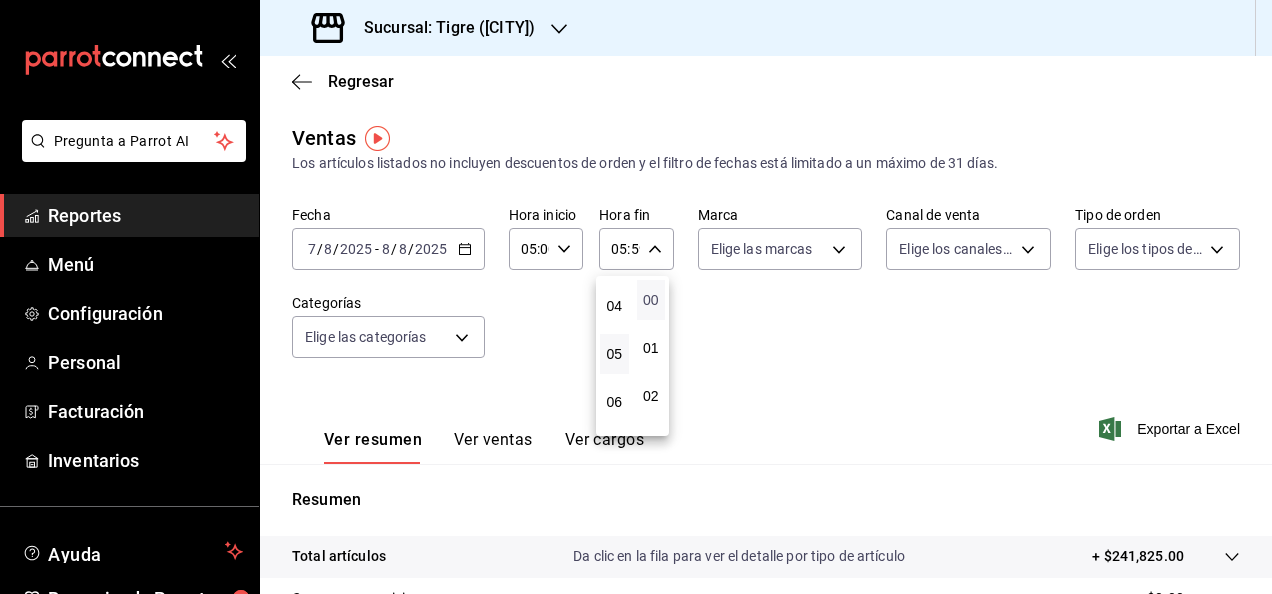 click on "00" at bounding box center [651, 300] 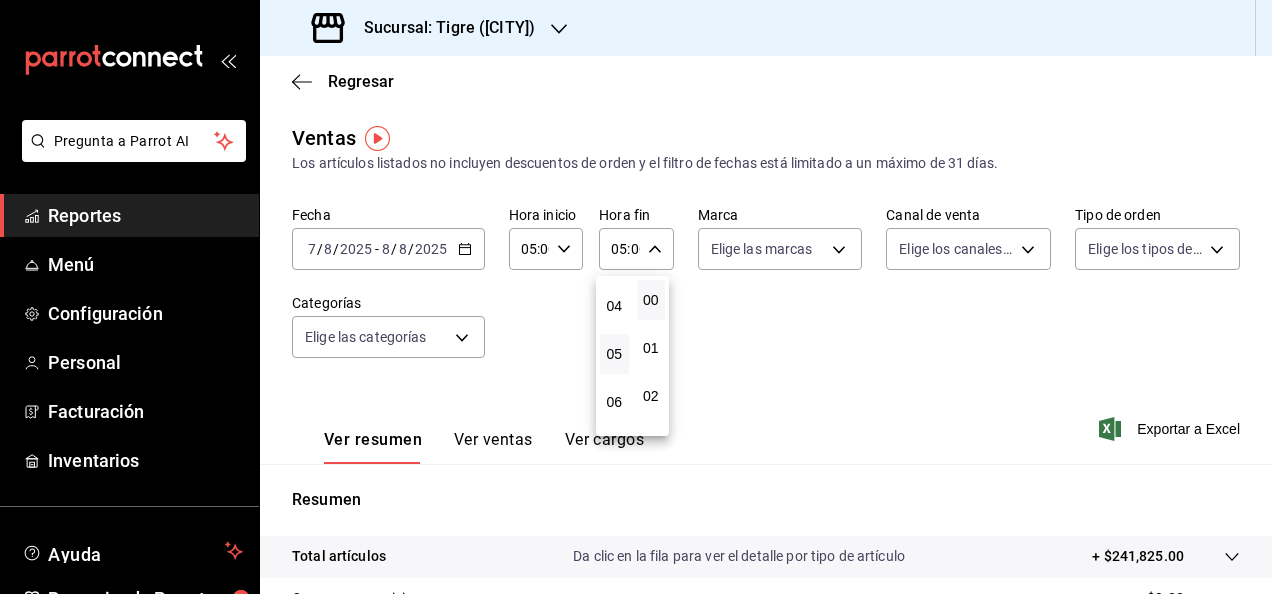 click at bounding box center (636, 297) 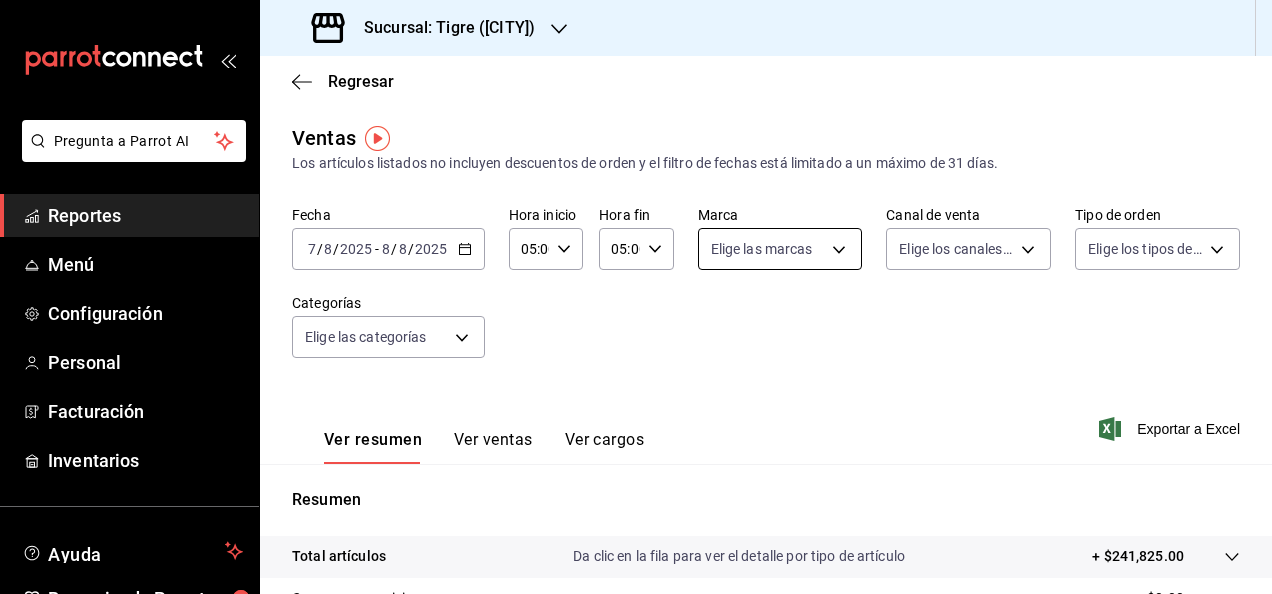 click on "Pregunta a Parrot AI Reportes   Menú   Configuración   Personal   Facturación   Inventarios   Ayuda Recomienda Parrot   [FIRST] [LAST]   Sugerir nueva función   Sucursal: Tigre ([CITY]) Regresar Ventas Los artículos listados no incluyen descuentos de orden y el filtro de fechas está limitado a un máximo de 31 días. Fecha [DATE] [NUMBER] / [NUMBER] / [DATE] - [DATE] [NUMBER] / [NUMBER] / [DATE] Hora inicio 05:00 Hora inicio Hora fin 05:00 Hora fin Marca Elige las marcas Canal de venta Elige los canales de venta Tipo de orden Elige los tipos de orden Categorías Elige las categorías Ver resumen Ver ventas Ver cargos Exportar a Excel Resumen Total artículos Da clic en la fila para ver el detalle por tipo de artículo + $241,825.00 Cargos por servicio + $0.00 Venta bruta = $241,825.00 Descuentos totales - $4,202.80 Certificados de regalo - $4,215.00 Venta total = $233,407.20 Impuestos - $32,194.10 Venta neta = $201,213.10 Pregunta a Parrot AI Reportes   Menú   Configuración   Personal   Facturación   Inventarios" at bounding box center [636, 297] 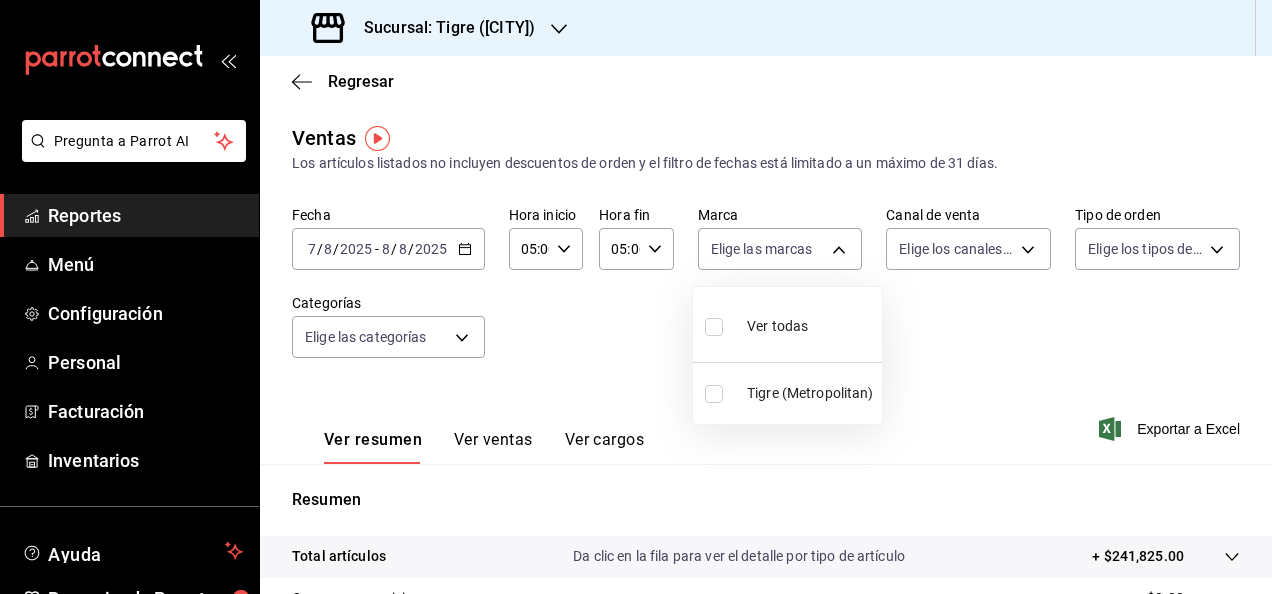 click at bounding box center (714, 327) 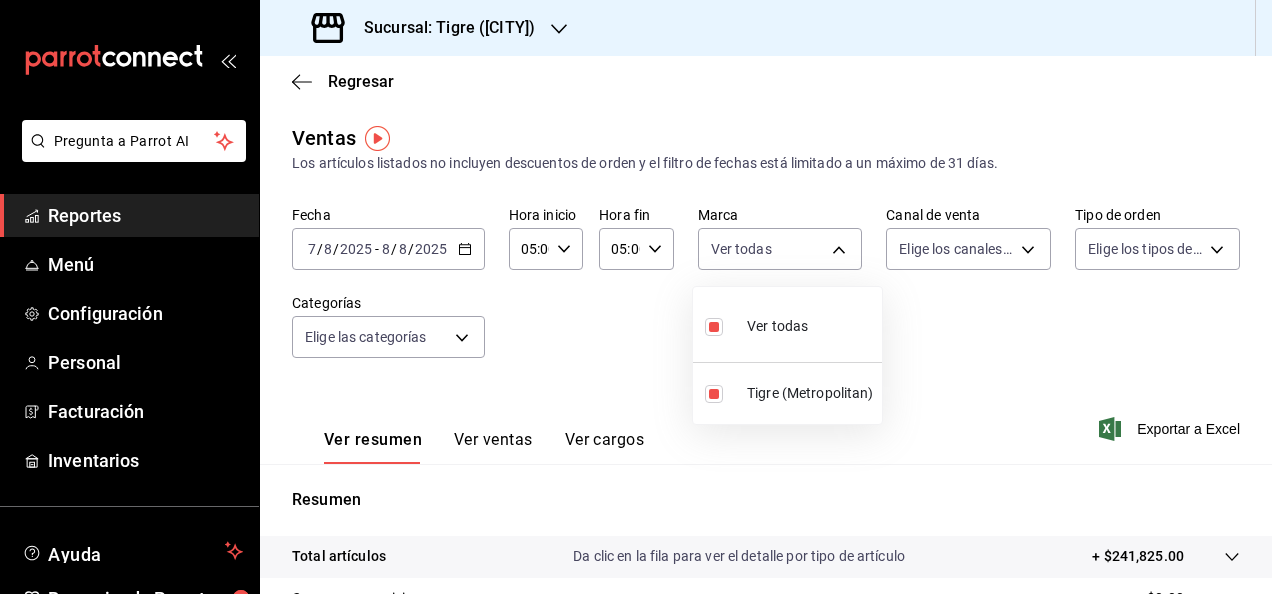 click at bounding box center (636, 297) 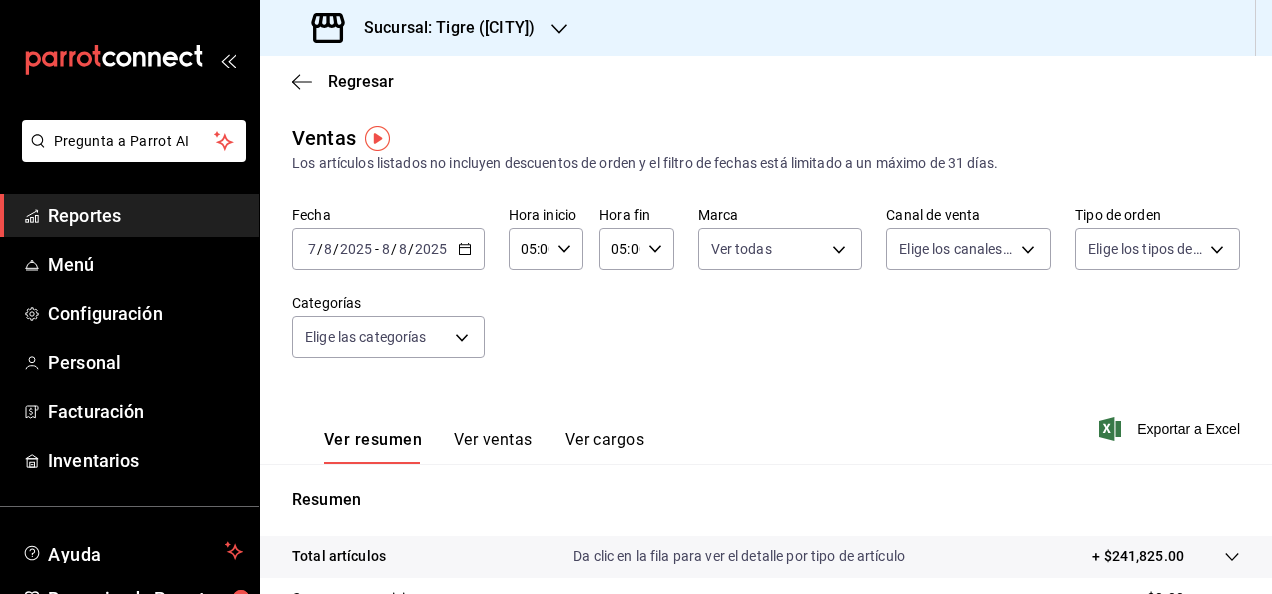 click on "Sucursal: Tigre ([CITY])" at bounding box center [425, 28] 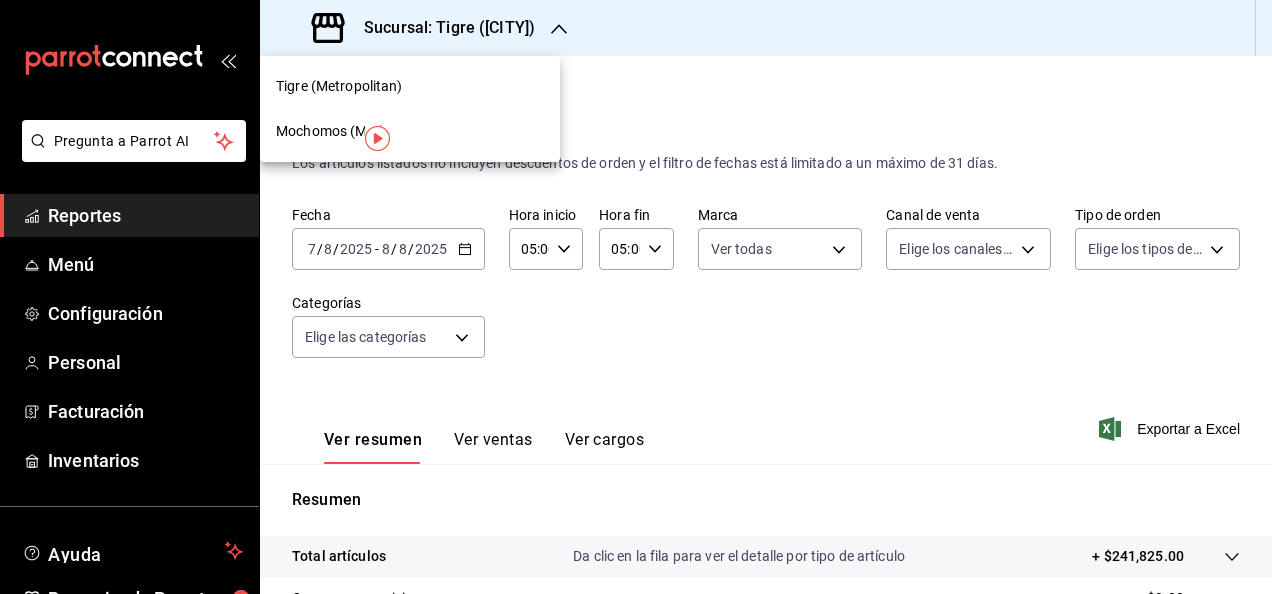 click on "Mochomos (Mty)" at bounding box center (410, 131) 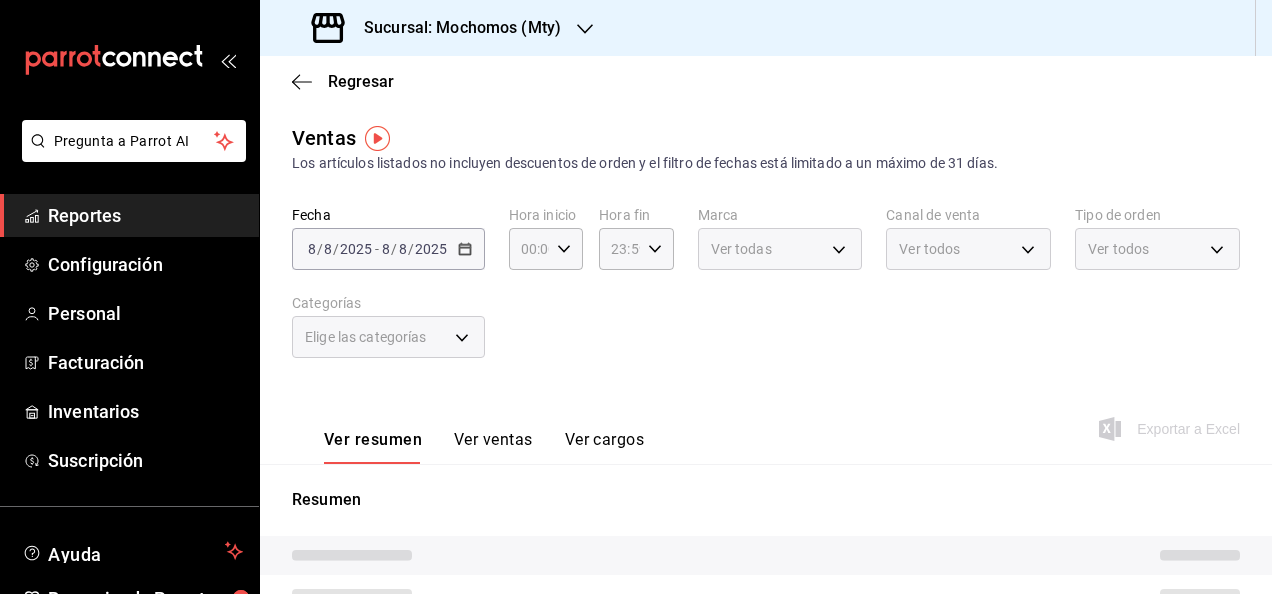 type on "05:00" 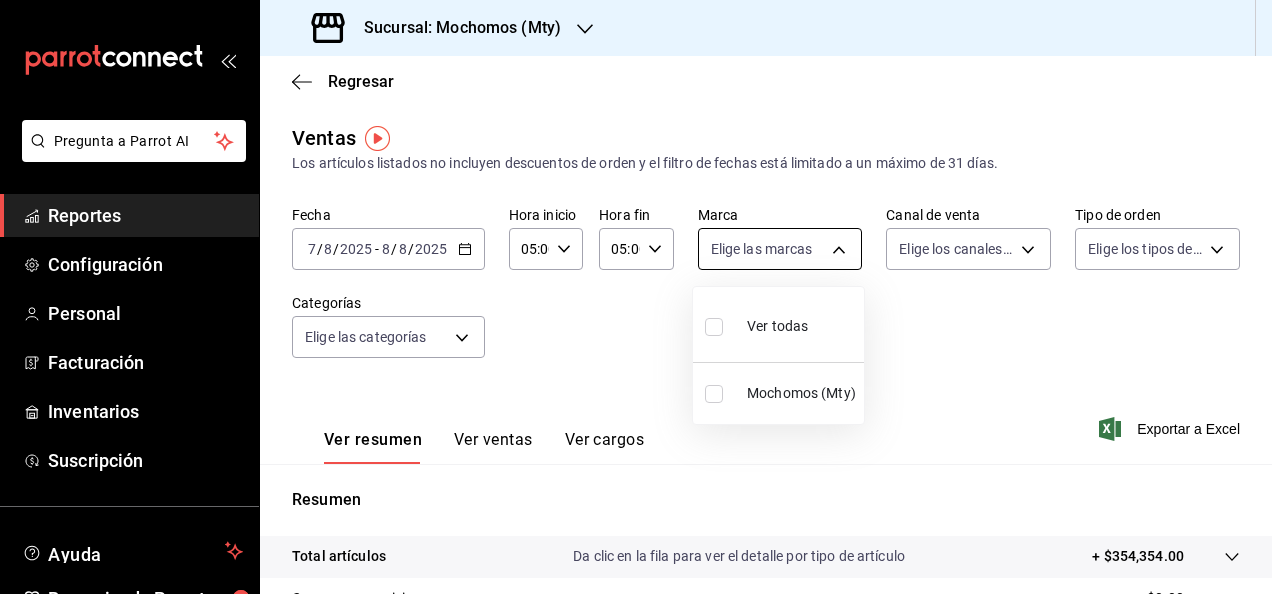 click on "Pregunta a Parrot AI Reportes   Configuración   Personal   Facturación   Inventarios   Suscripción   Ayuda Recomienda Parrot   [FIRST] [LAST]   Sugerir nueva función   Sucursal: Mochomos ([CITY]) Regresar Ventas Los artículos listados no incluyen descuentos de orden y el filtro de fechas está limitado a un máximo de 31 días. Fecha [DATE] [NUMBER] / [NUMBER] / [DATE] - [DATE] [NUMBER] / [NUMBER] / [DATE] Hora inicio 05:00 Hora inicio Hora fin 05:00 Hora fin Marca Ver todas [UUID] Canal de venta Ver todos PARROT,UBER_EATS,RAPPI,DIDI_FOOD,ONLINE Tipo de orden Ver todos [UUID],[UUID],[UUID],[UUID],[UUID],EXTERNAL Categorías Elige las categorías Ver resumen Ver ventas Ver cargos Exportar a Excel Resumen Total artículos Da clic en la fila para ver el detalle por tipo de artículo + $354,354.00 Cargos por servicio + $0.00 Venta bruta = $354,354.00 Descuentos totales - $6,890.40 Certificados de regalo - $2,665.50 Venta total = $344,798.10 Impuestos - $47,558.36 Venta neta = $297,239.74 GANA 1 MES GRATIS EN TU SUSCRIPCIÓN AQUÍ" at bounding box center [636, 297] 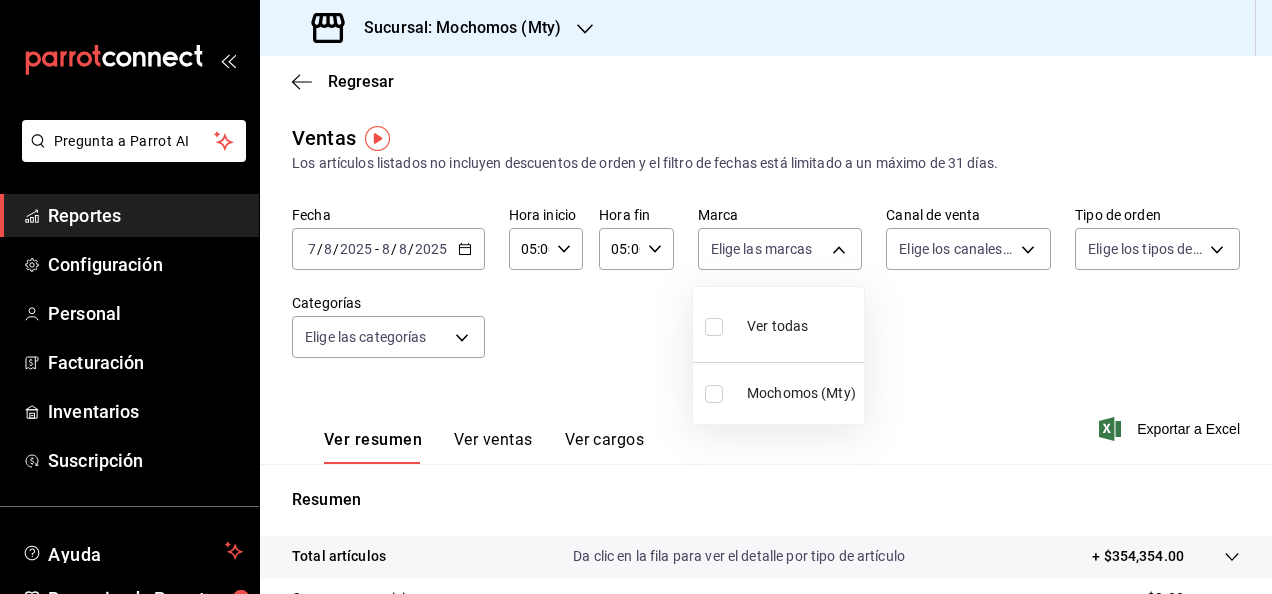 click at bounding box center [714, 327] 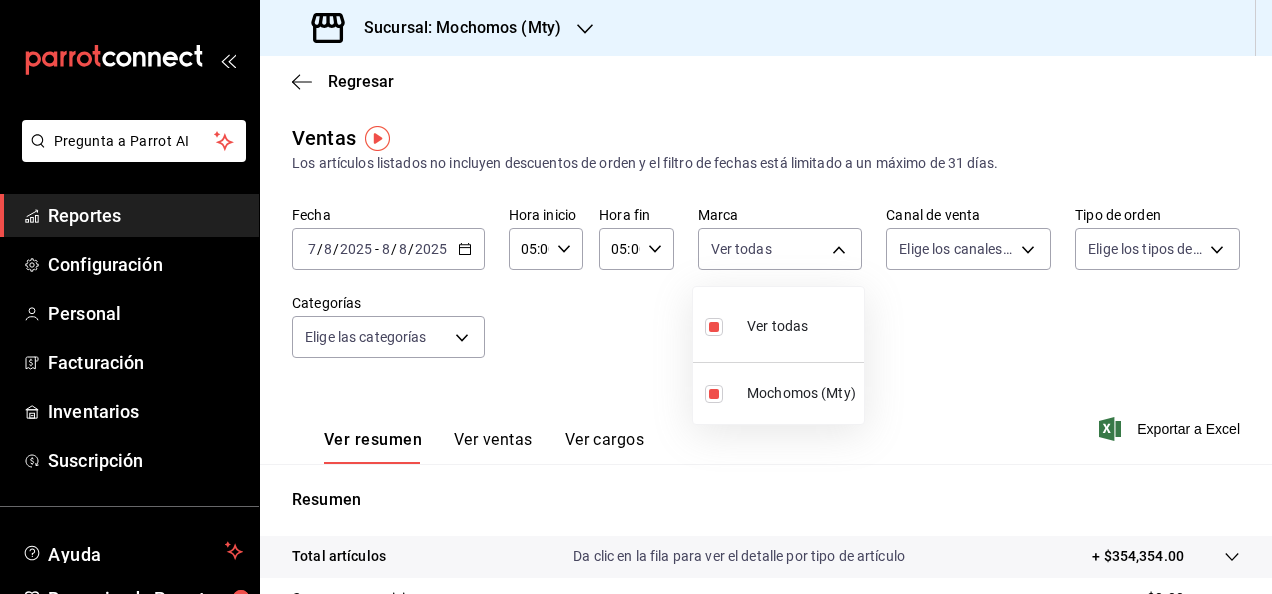 click at bounding box center [636, 297] 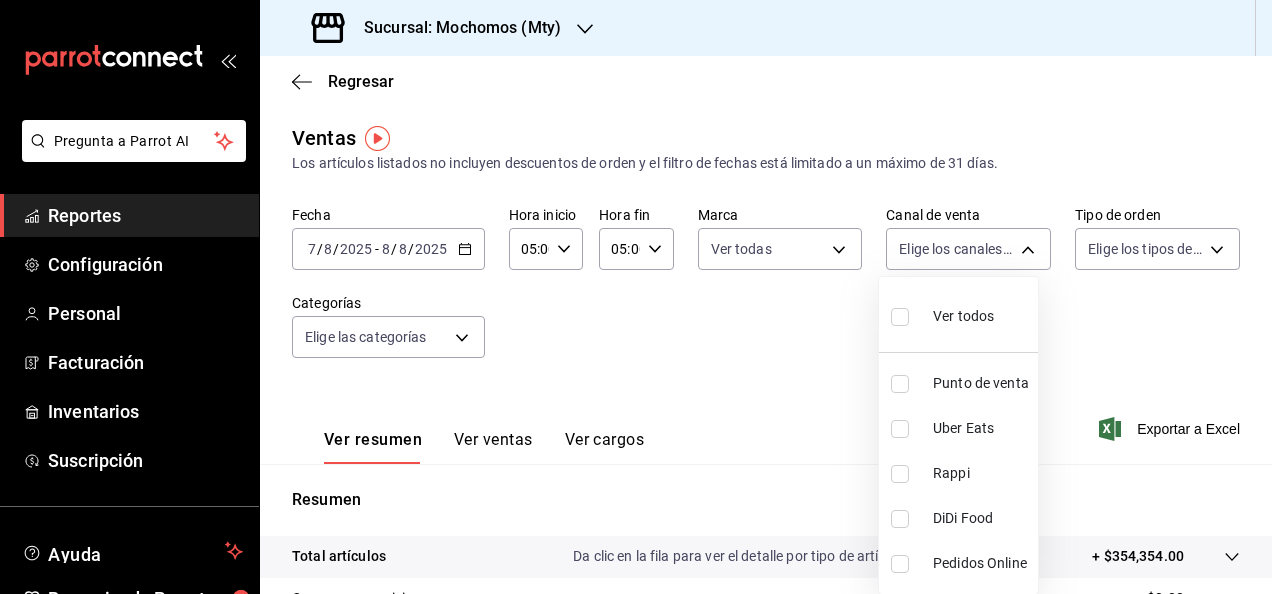click on "Pregunta a Parrot AI Reportes   Configuración   Personal   Facturación   Inventarios   Suscripción   Ayuda Recomienda Parrot   [FIRST] [LAST]   Sugerir nueva función   Sucursal: Mochomos ([CITY]) Regresar Ventas Los artículos listados no incluyen descuentos de orden y el filtro de fechas está limitado a un máximo de 31 días. Fecha [DATE] [NUMBER] / [NUMBER] / [DATE] - [DATE] [NUMBER] / [NUMBER] / [DATE] Hora inicio 05:00 Hora inicio Hora fin 05:00 Hora fin Marca Ver todas [UUID] Canal de venta Elige los canales de venta Tipo de orden Elige los tipos de orden Categorías Elige las categorías Ver resumen Ver ventas Ver cargos Exportar a Excel Resumen Total artículos Da clic en la fila para ver el detalle por tipo de artículo + $354,354.00 Cargos por servicio + $0.00 Venta bruta = $354,354.00 Descuentos totales - $6,890.40 Certificados de regalo - $2,665.50 Venta total = $344,798.10 Impuestos - $47,558.36 Venta neta = $297,239.74 GANA 1 MES GRATIS EN TU SUSCRIPCIÓN AQUÍ Ver video tutorial" at bounding box center (636, 297) 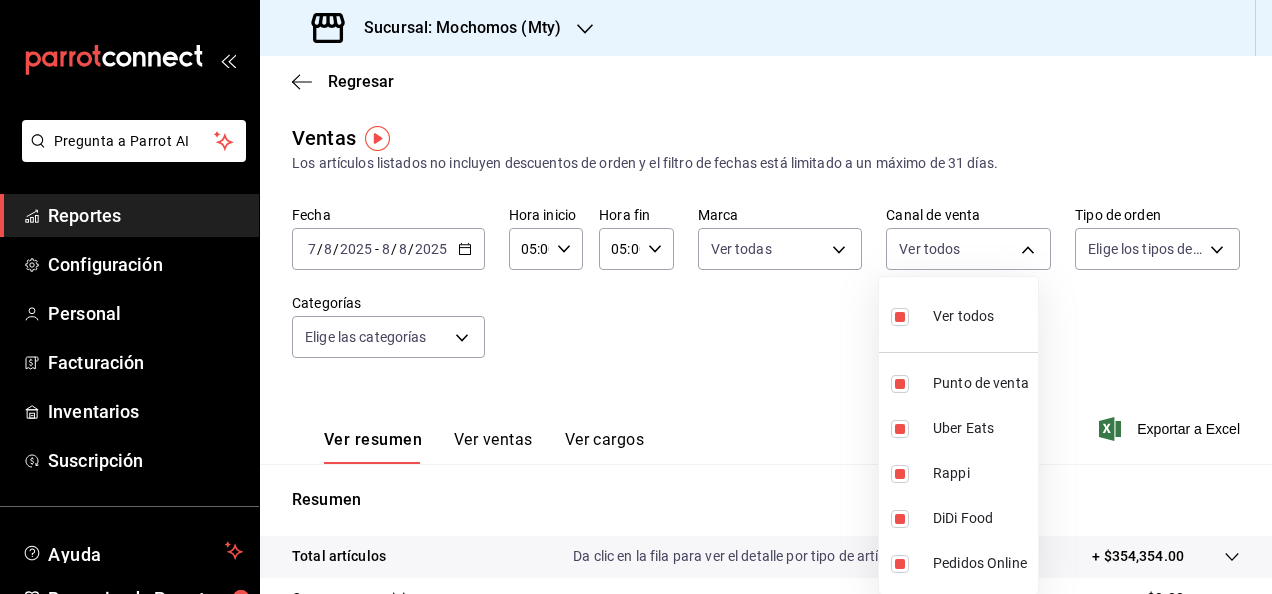 click at bounding box center [636, 297] 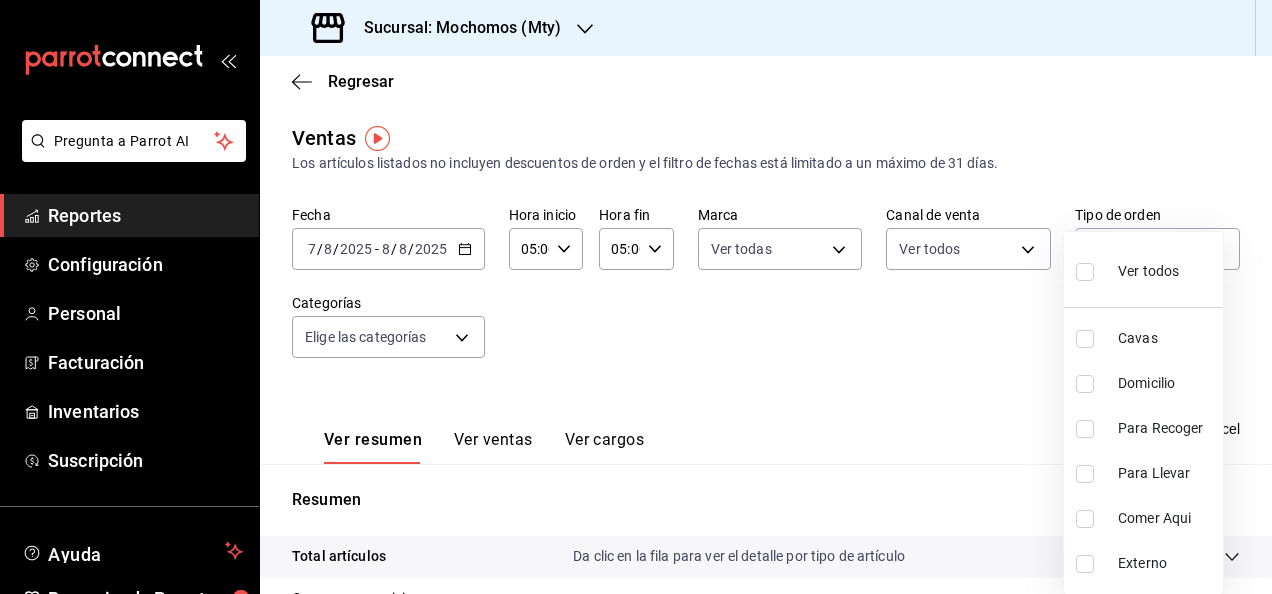 click on "Pregunta a Parrot AI Reportes   Configuración   Personal   Facturación   Inventarios   Suscripción   Ayuda Recomienda Parrot   [FIRST] [LAST]   Sugerir nueva función   Sucursal: Mochomos ([CITY]) Regresar Ventas Los artículos listados no incluyen descuentos de orden y el filtro de fechas está limitado a un máximo de 31 días. Fecha [DATE] [NUMBER] / [NUMBER] / [DATE] - [DATE] [NUMBER] / [NUMBER] / [DATE] Hora inicio 05:00 Hora inicio Hora fin 05:00 Hora fin Marca Ver todas [UUID] Canal de venta Ver todos PARROT,UBER_EATS,RAPPI,DIDI_FOOD,ONLINE Tipo de orden Elige los tipos de orden Categorías Elige las categorías Ver resumen Ver ventas Ver cargos Exportar a Excel Resumen Total artículos Da clic en la fila para ver el detalle por tipo de artículo + $354,354.00 Cargos por servicio + $0.00 Venta bruta = $354,354.00 Descuentos totales - $6,890.40 Certificados de regalo - $2,665.50 Venta total = $344,798.10 Impuestos - $47,558.36 Venta neta = $297,239.74 GANA 1 MES GRATIS EN TU SUSCRIPCIÓN AQUÍ" at bounding box center (636, 297) 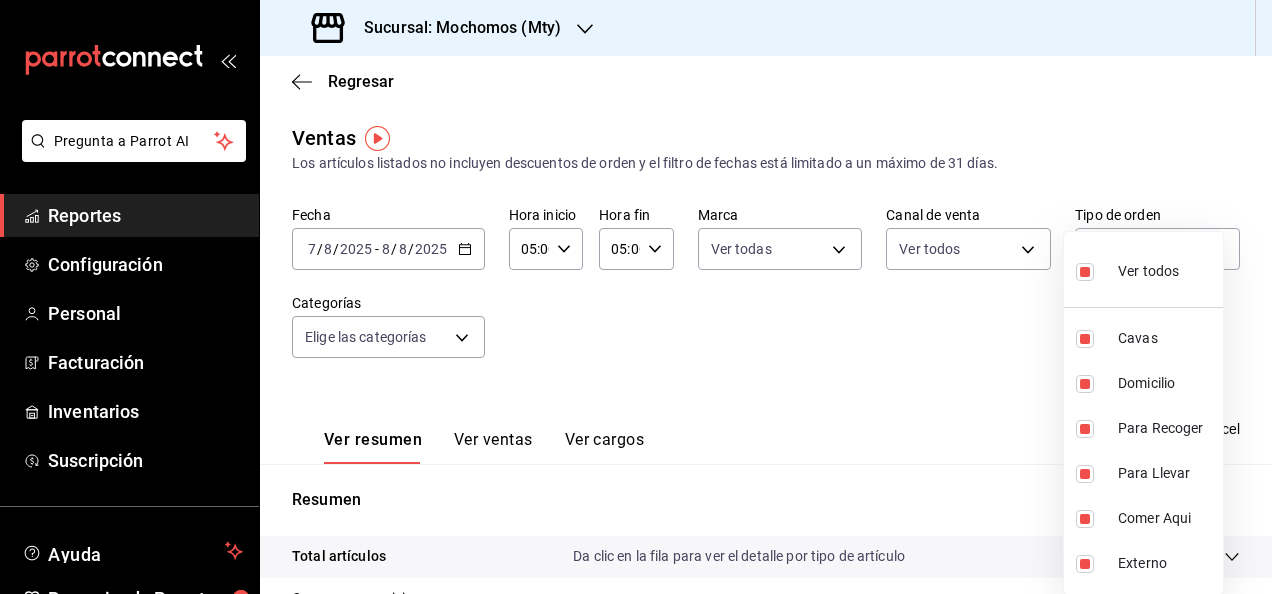 click at bounding box center (636, 297) 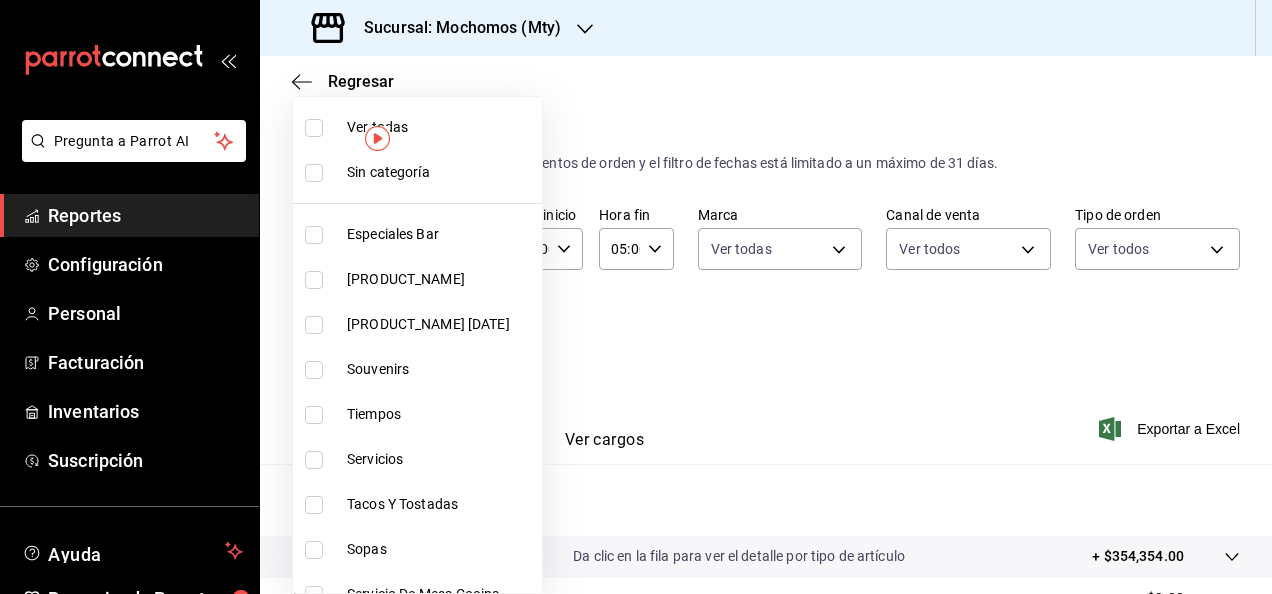 click on "Pregunta a Parrot AI Reportes   Configuración   Personal   Facturación   Inventarios   Suscripción   Ayuda Recomienda Parrot   [FIRST] [LAST]   Sugerir nueva función   Sucursal: Mochomos ([CITY]) Regresar Ventas Los artículos listados no incluyen descuentos de orden y el filtro de fechas está limitado a un máximo de 31 días. Fecha [DATE] [NUMBER] / [NUMBER] / [DATE] - [DATE] [NUMBER] / [NUMBER] / [DATE] Hora inicio 05:00 Hora inicio Hora fin 05:00 Hora fin Marca Ver todas [UUID] Canal de venta Ver todos PARROT,UBER_EATS,RAPPI,DIDI_FOOD,ONLINE Tipo de orden Ver todos [UUID],[UUID],[UUID],[UUID],[UUID],EXTERNAL Categorías Elige las categorías Ver resumen Ver ventas Ver cargos Exportar a Excel Resumen Total artículos Da clic en la fila para ver el detalle por tipo de artículo + $354,354.00 Cargos por servicio + $0.00 Venta bruta = $354,354.00" at bounding box center (636, 297) 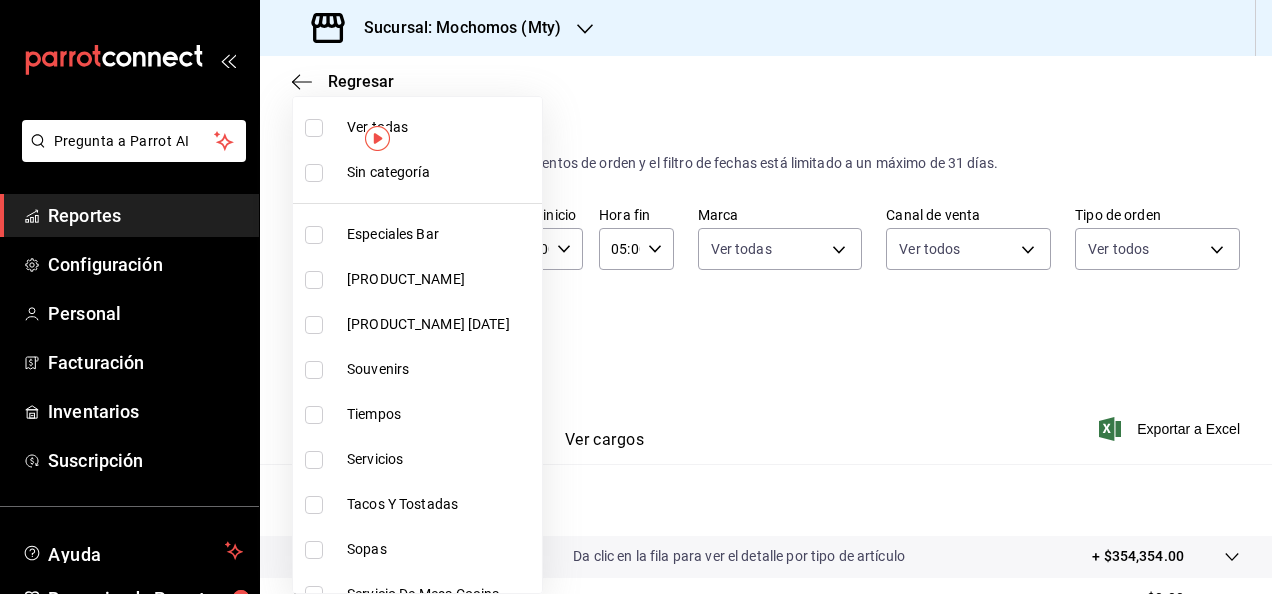 click at bounding box center [314, 128] 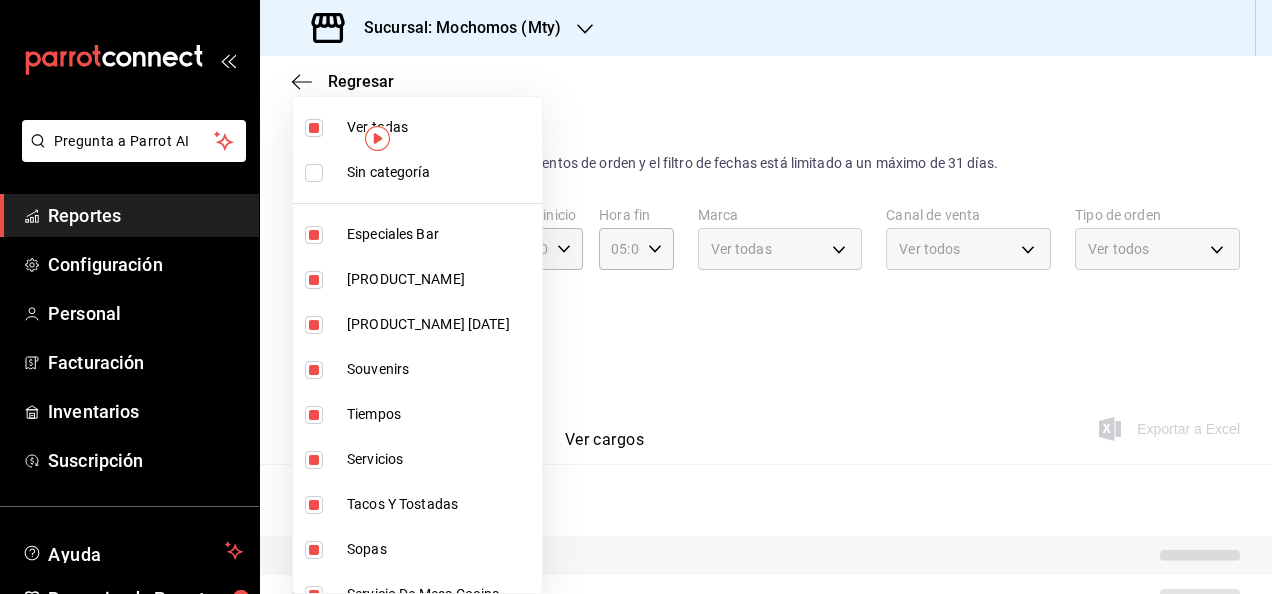 click at bounding box center [314, 173] 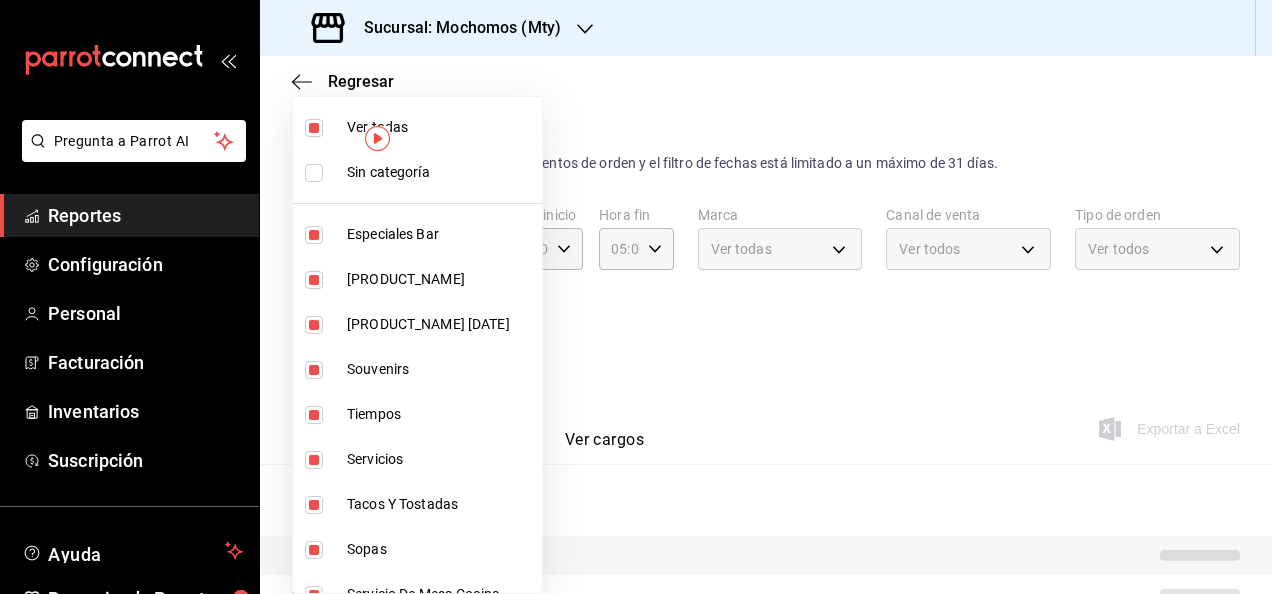 checkbox on "true" 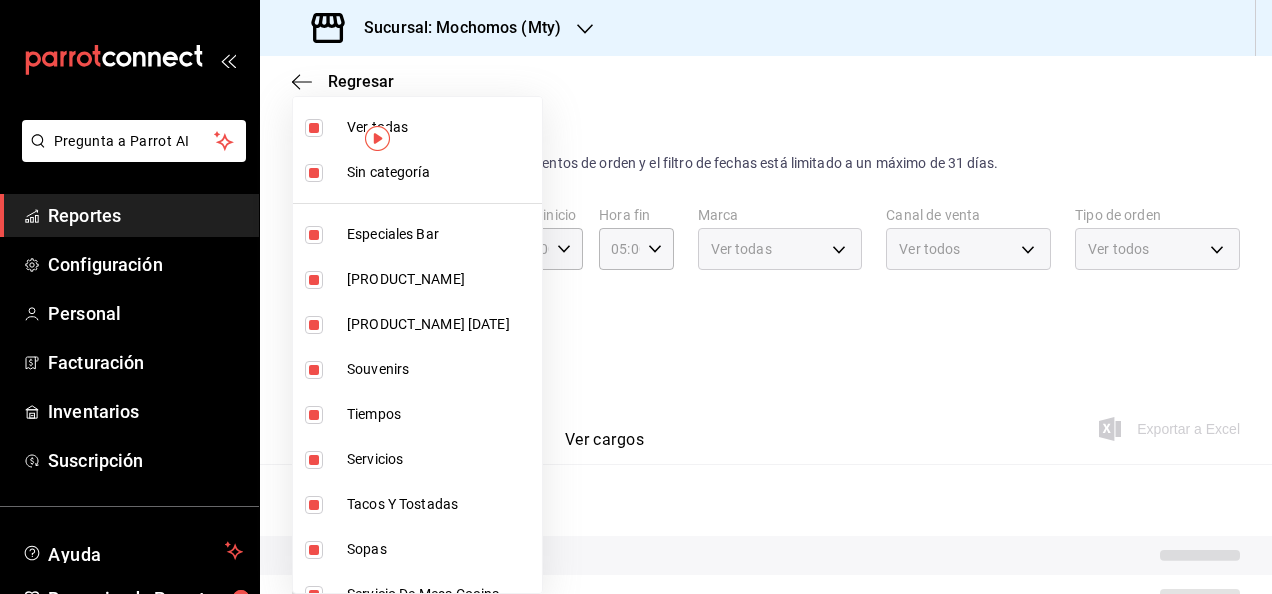 click at bounding box center (636, 297) 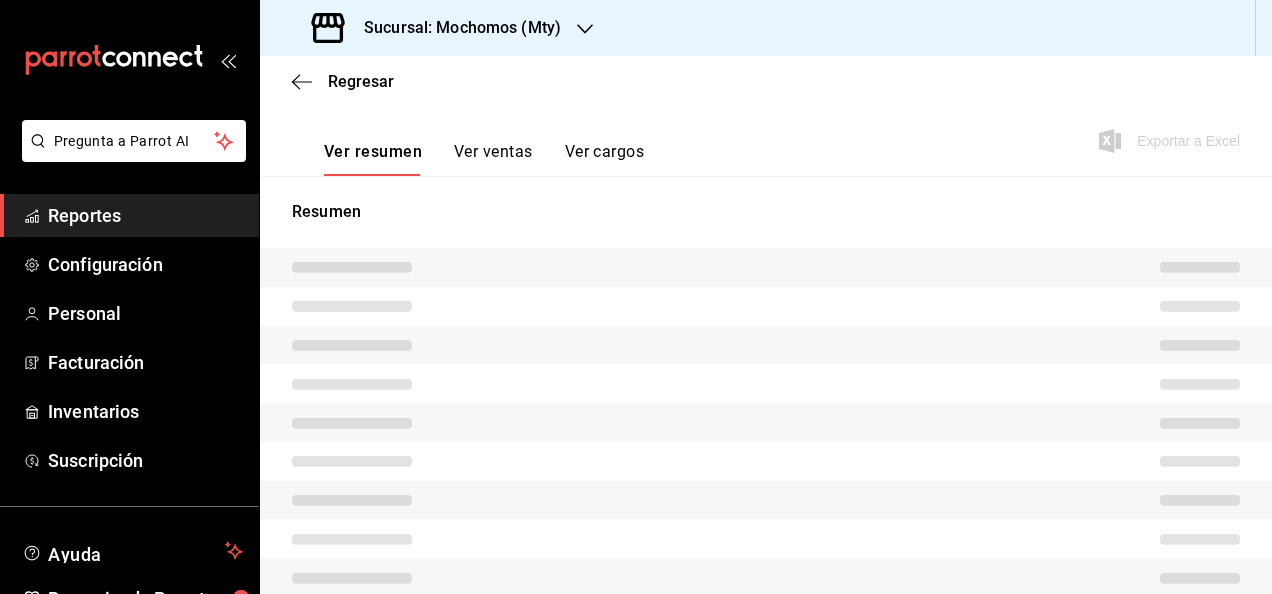 scroll, scrollTop: 0, scrollLeft: 0, axis: both 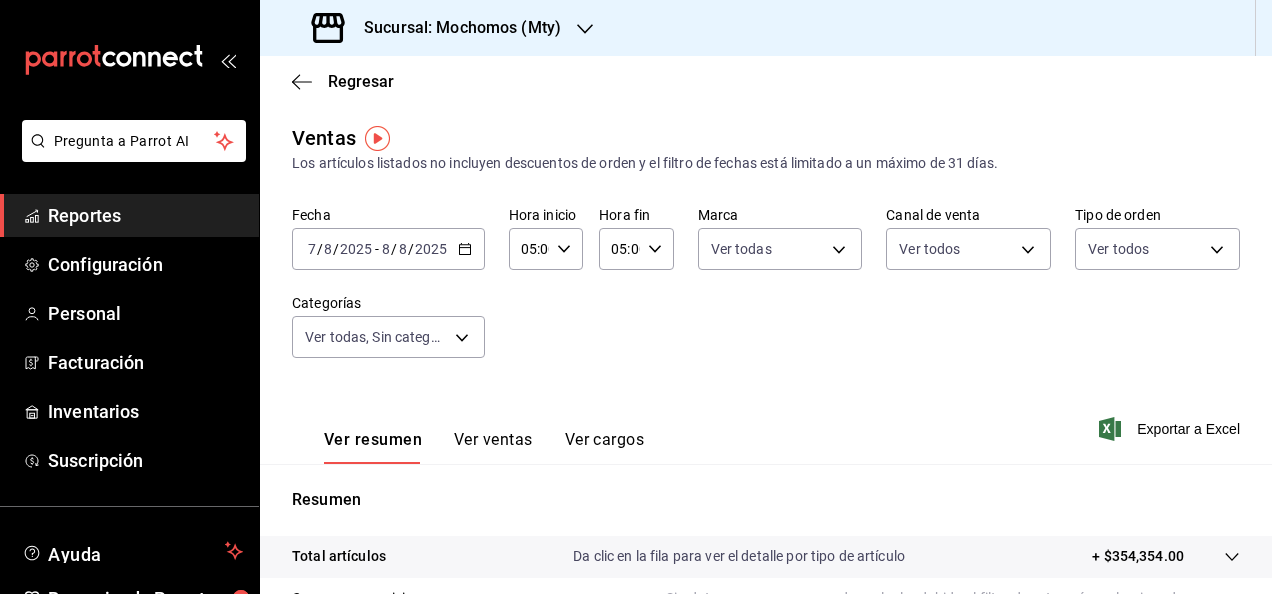 click on "2025-08-07 7 / 8 / 2025 - 2025-08-08 8 / 8 / 2025" at bounding box center (388, 249) 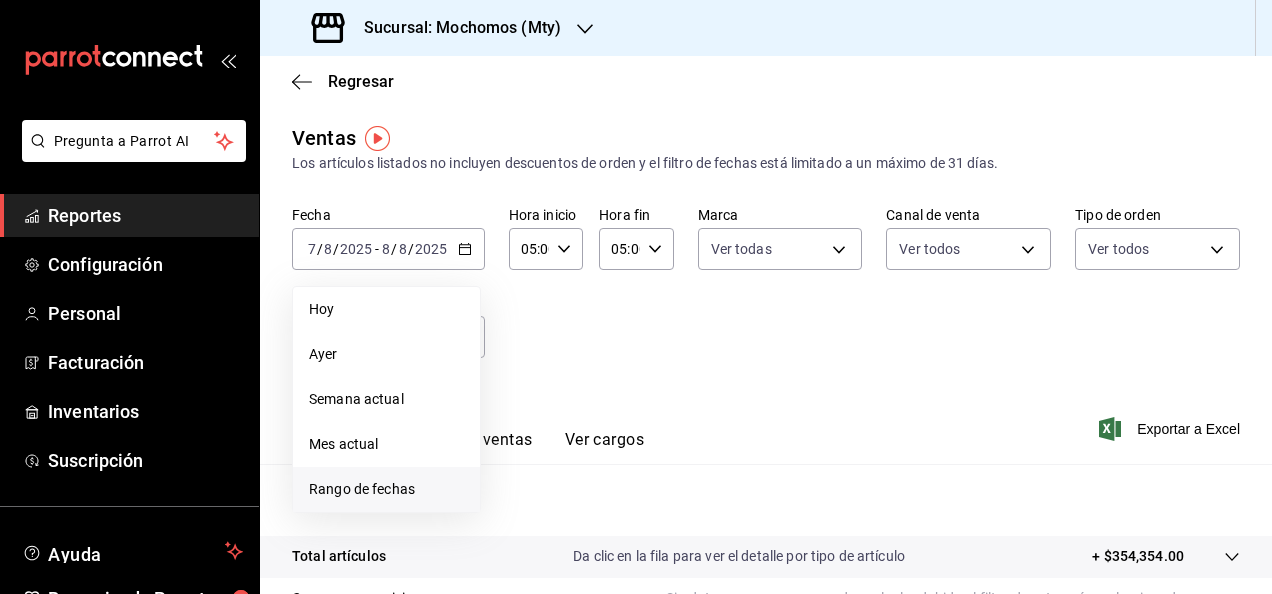 click on "Rango de fechas" at bounding box center (386, 489) 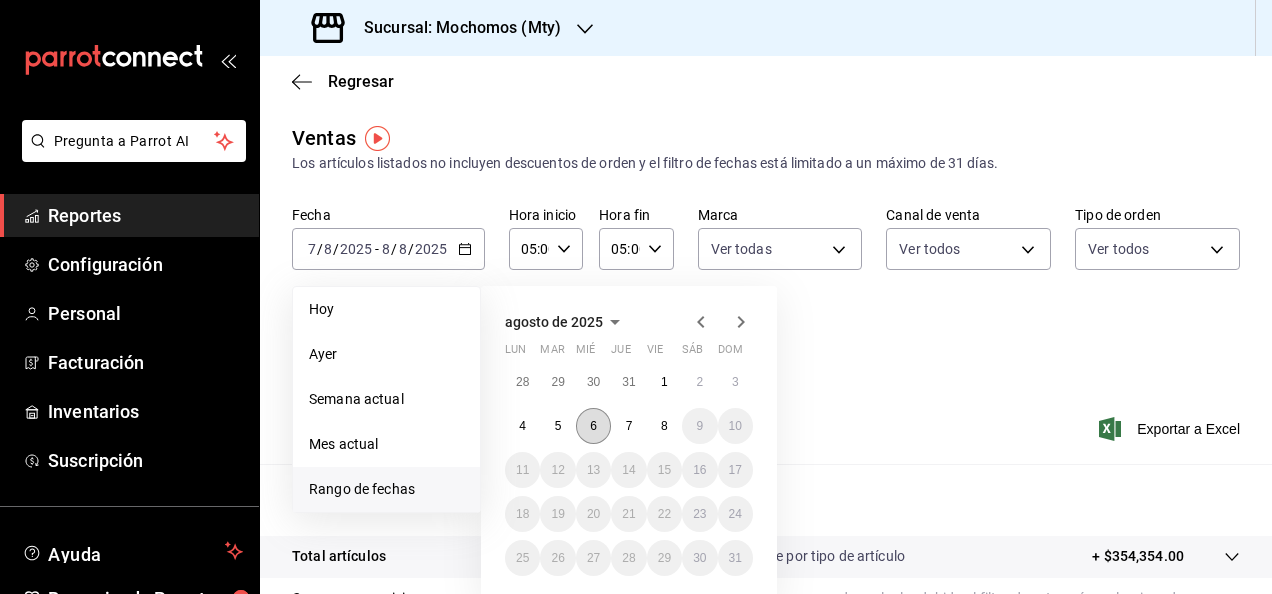 click on "6" at bounding box center (593, 426) 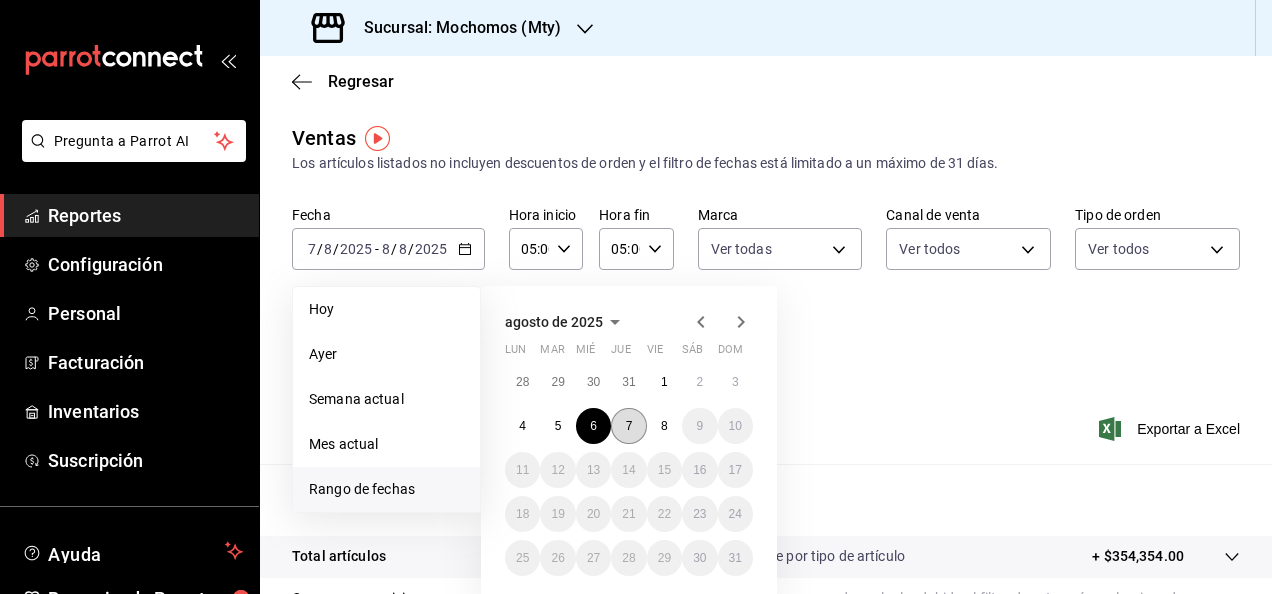 click on "7" at bounding box center (628, 426) 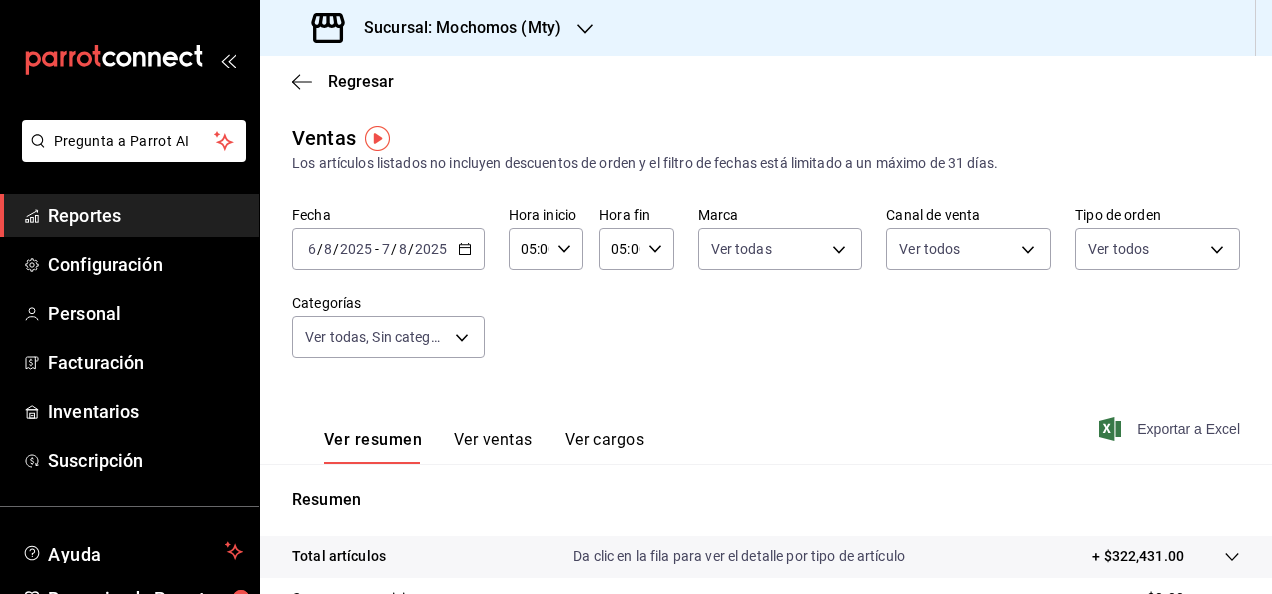 click on "Exportar a Excel" at bounding box center (1171, 429) 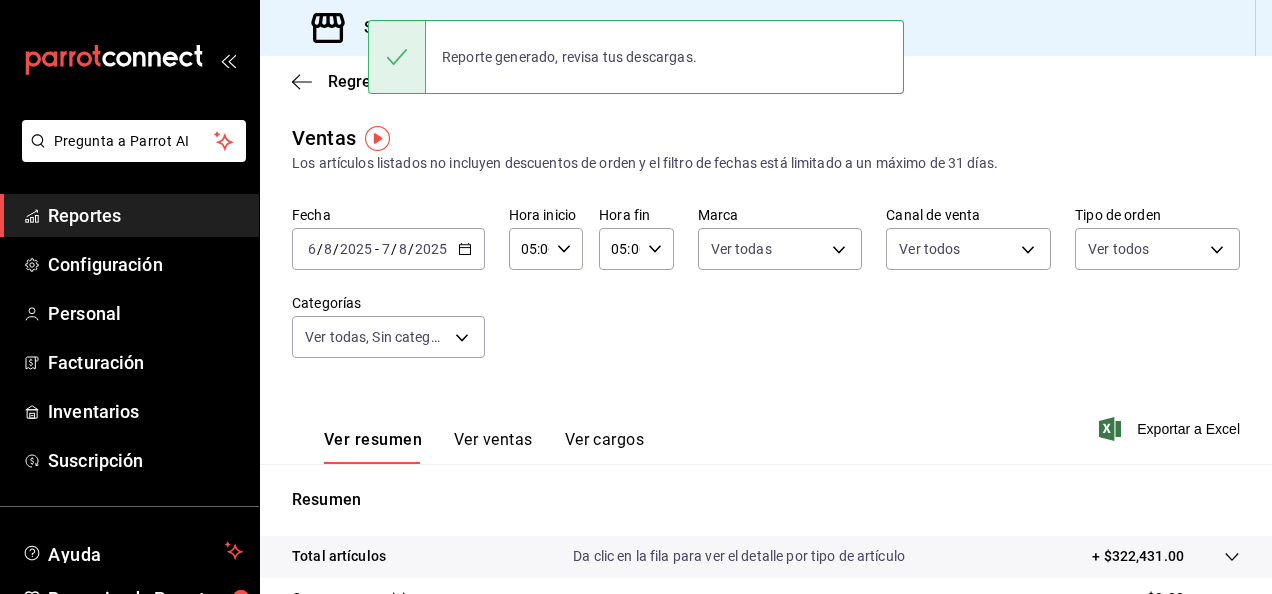 click on "[DATE] [NUMBER] / [NUMBER] / [DATE] - [DATE] [NUMBER] / [NUMBER] / [DATE]" at bounding box center [388, 249] 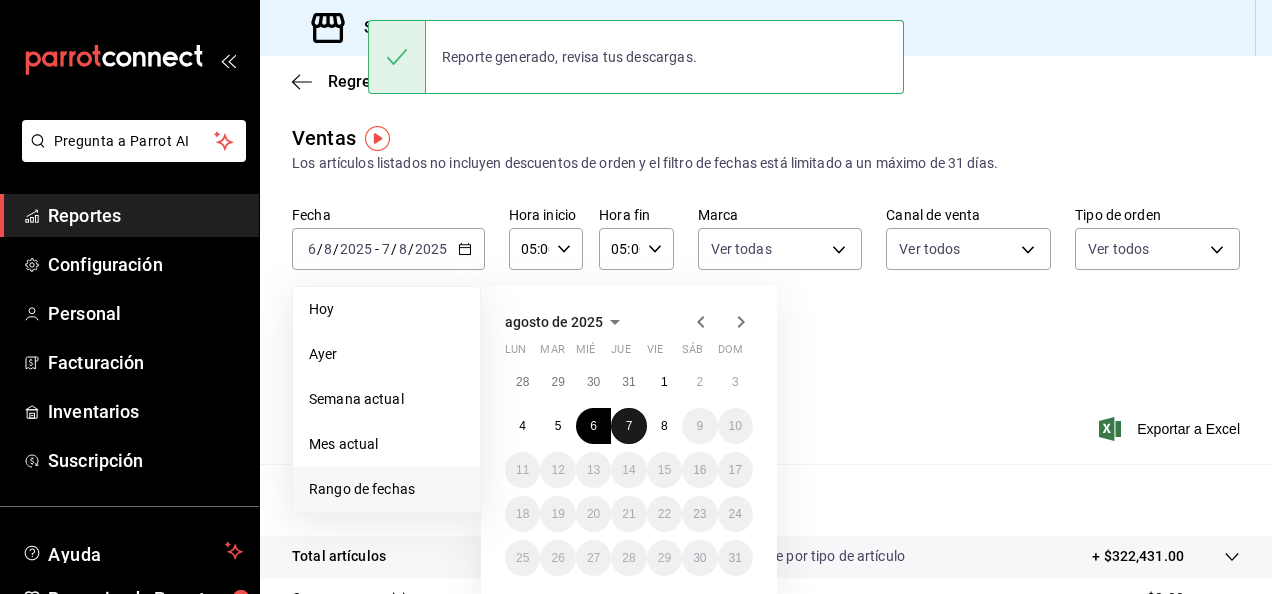 click on "7" at bounding box center (628, 426) 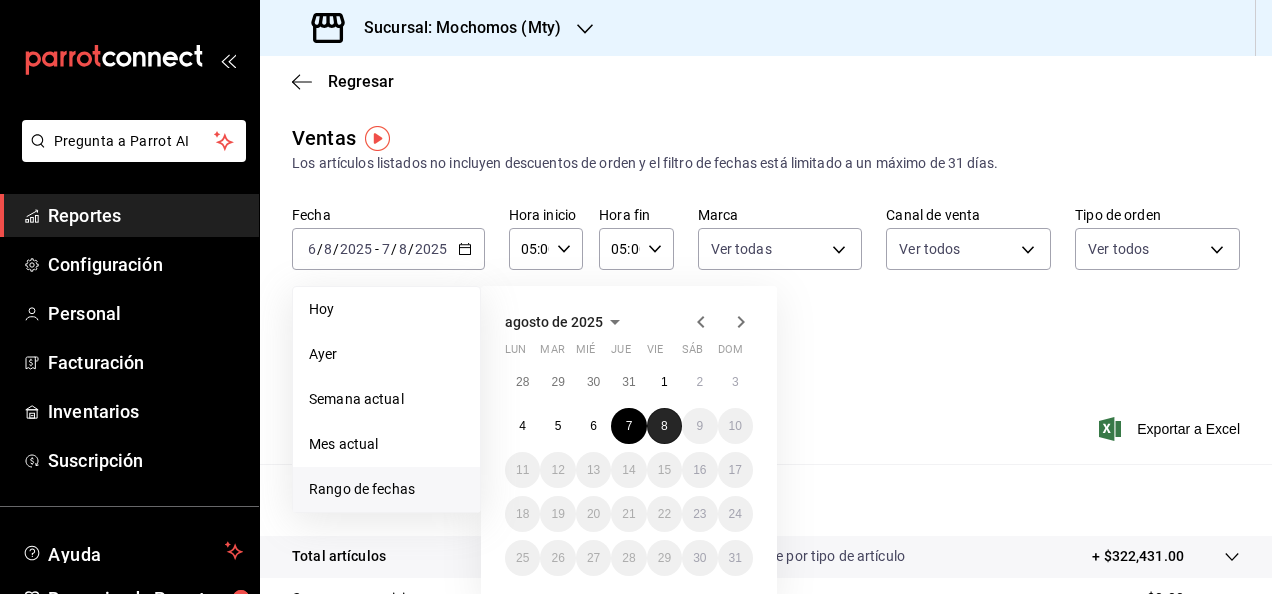 click on "8" at bounding box center (664, 426) 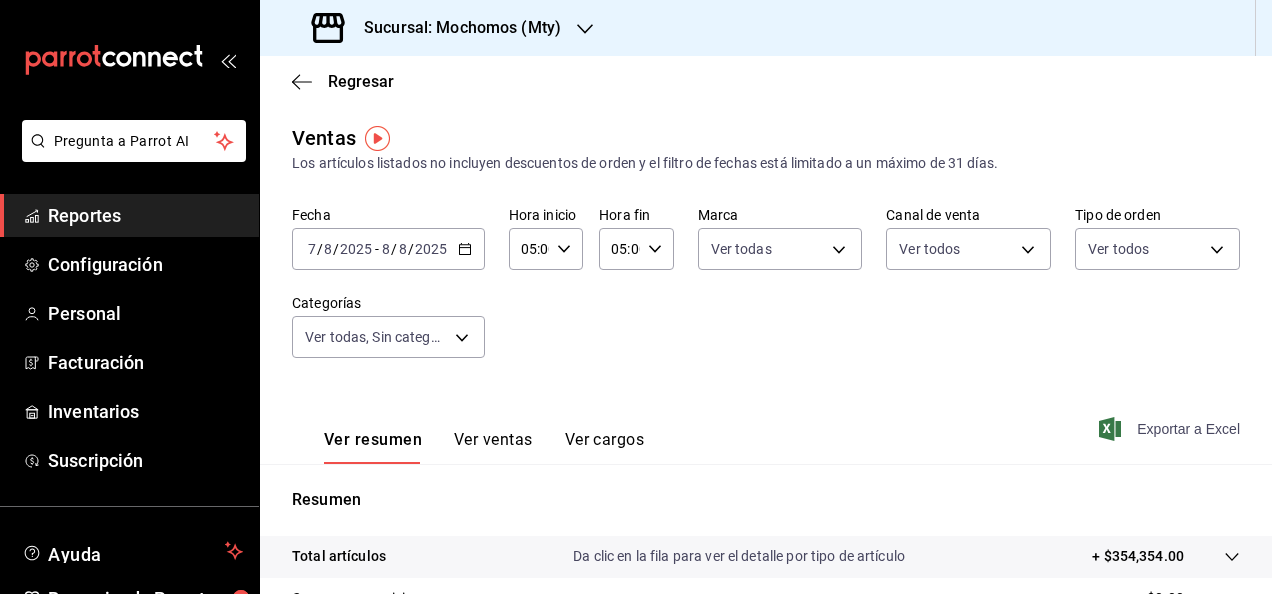click on "Exportar a Excel" at bounding box center (1171, 429) 